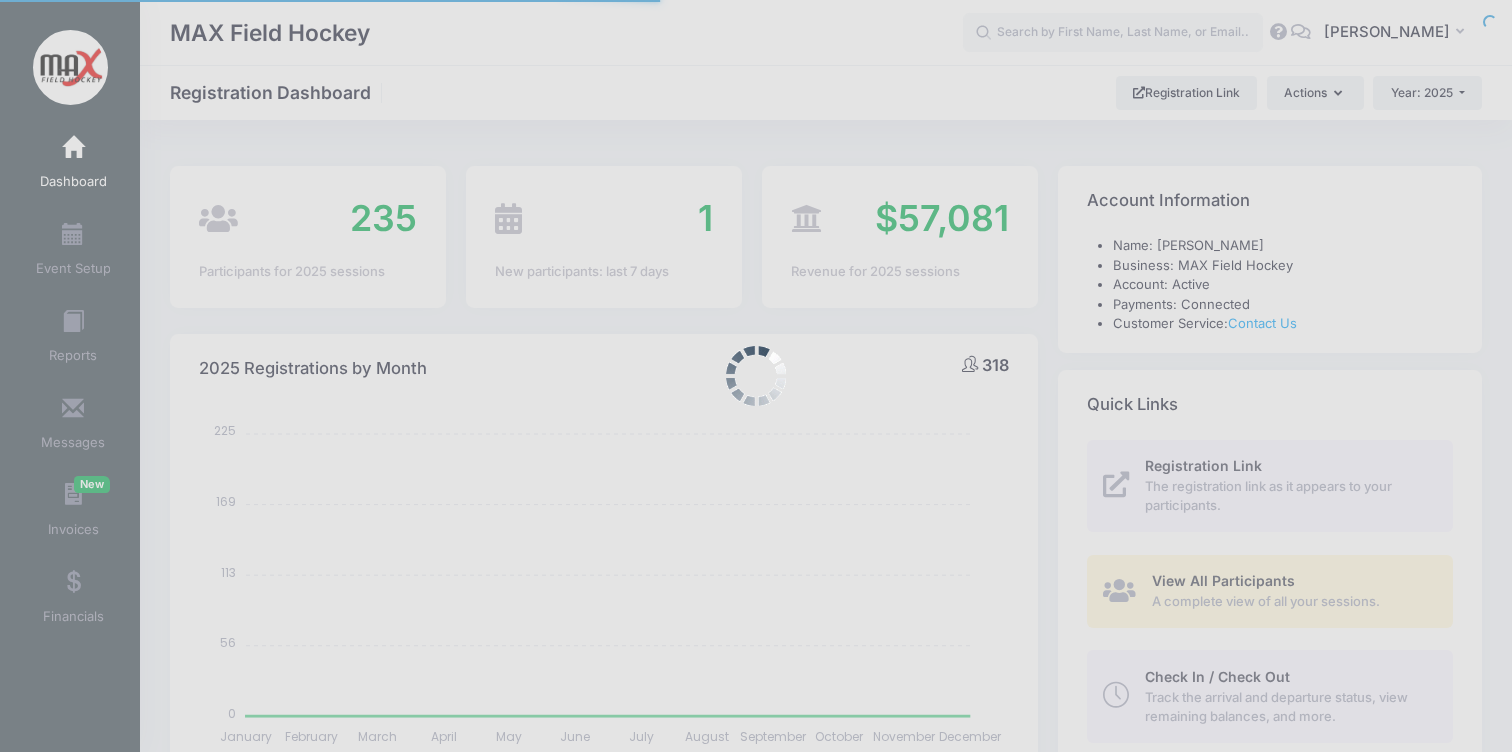 select 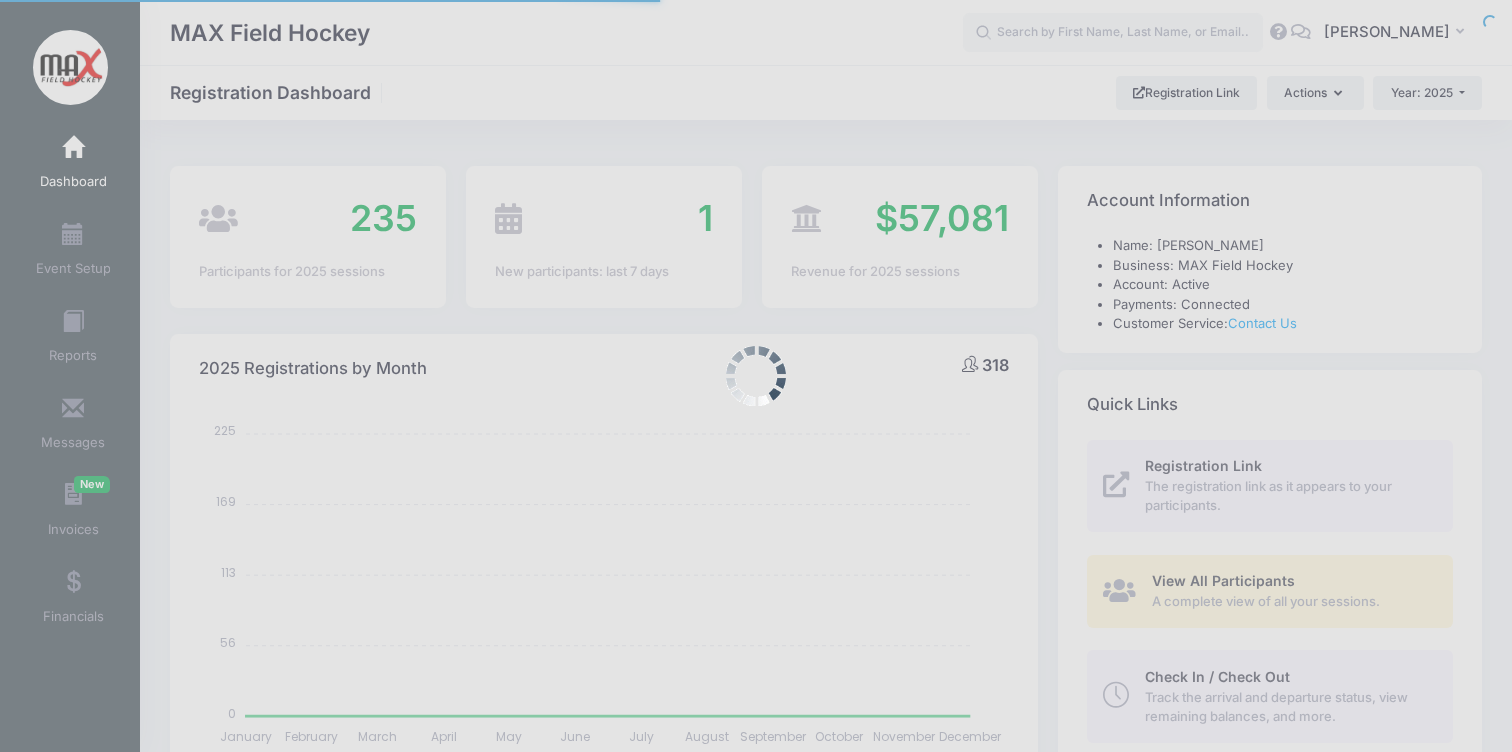 scroll, scrollTop: 0, scrollLeft: 0, axis: both 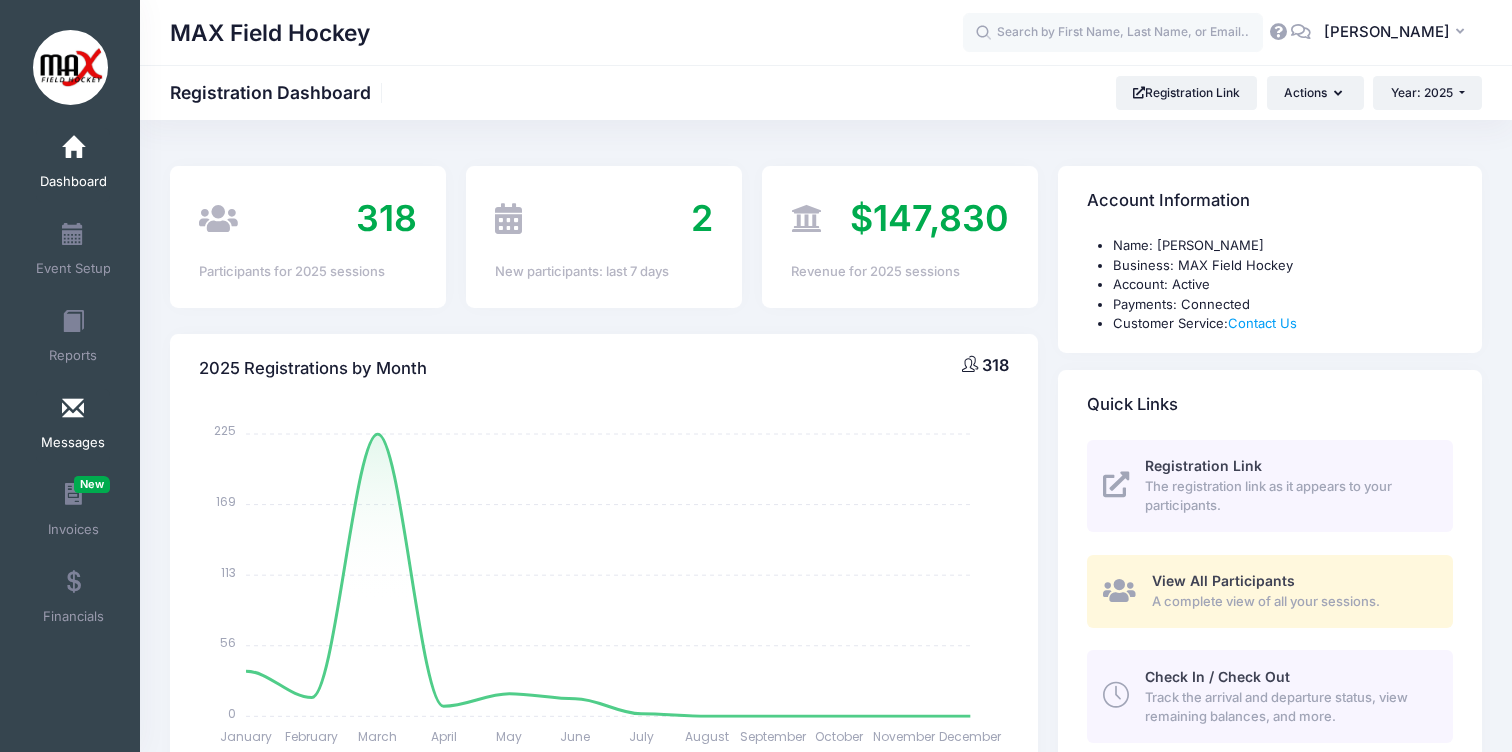 click at bounding box center [73, 409] 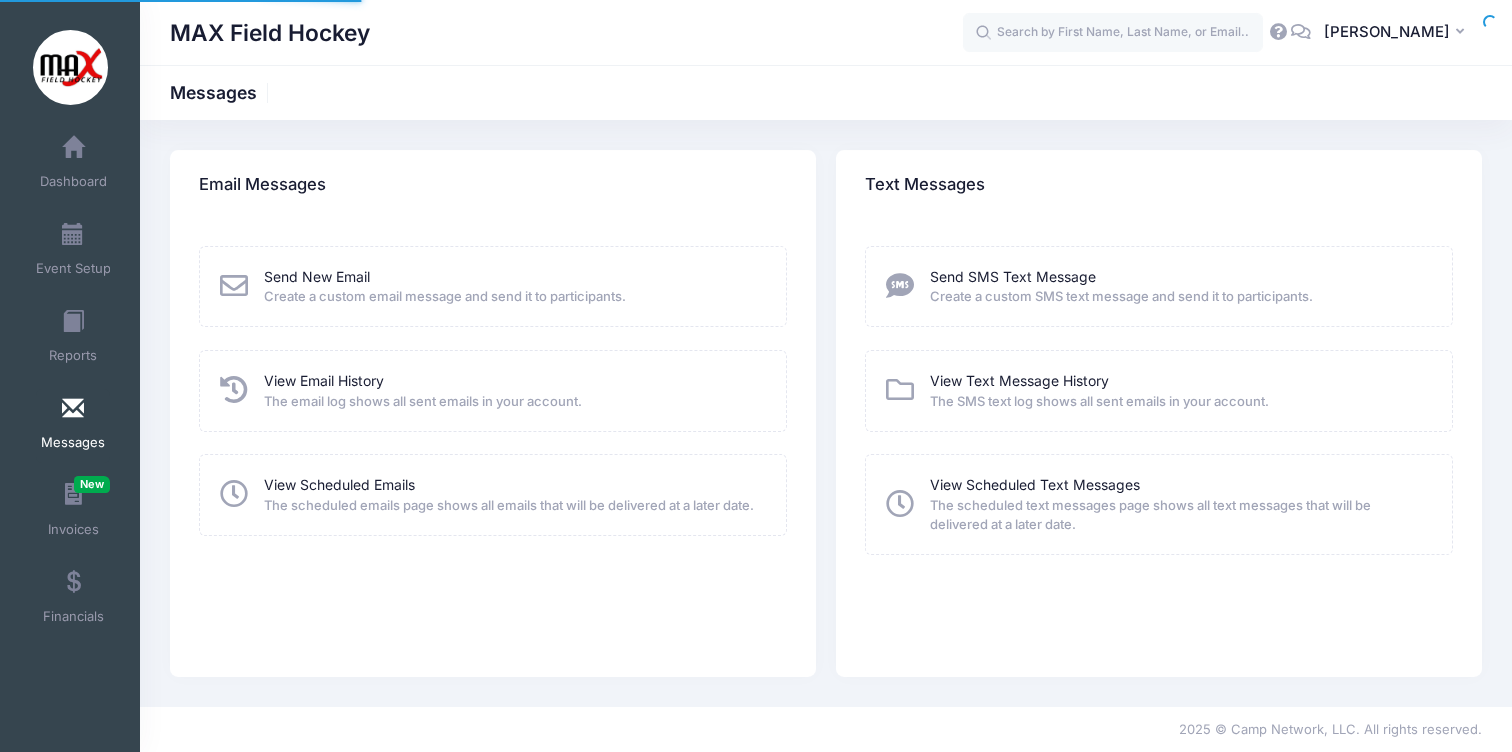 scroll, scrollTop: 0, scrollLeft: 0, axis: both 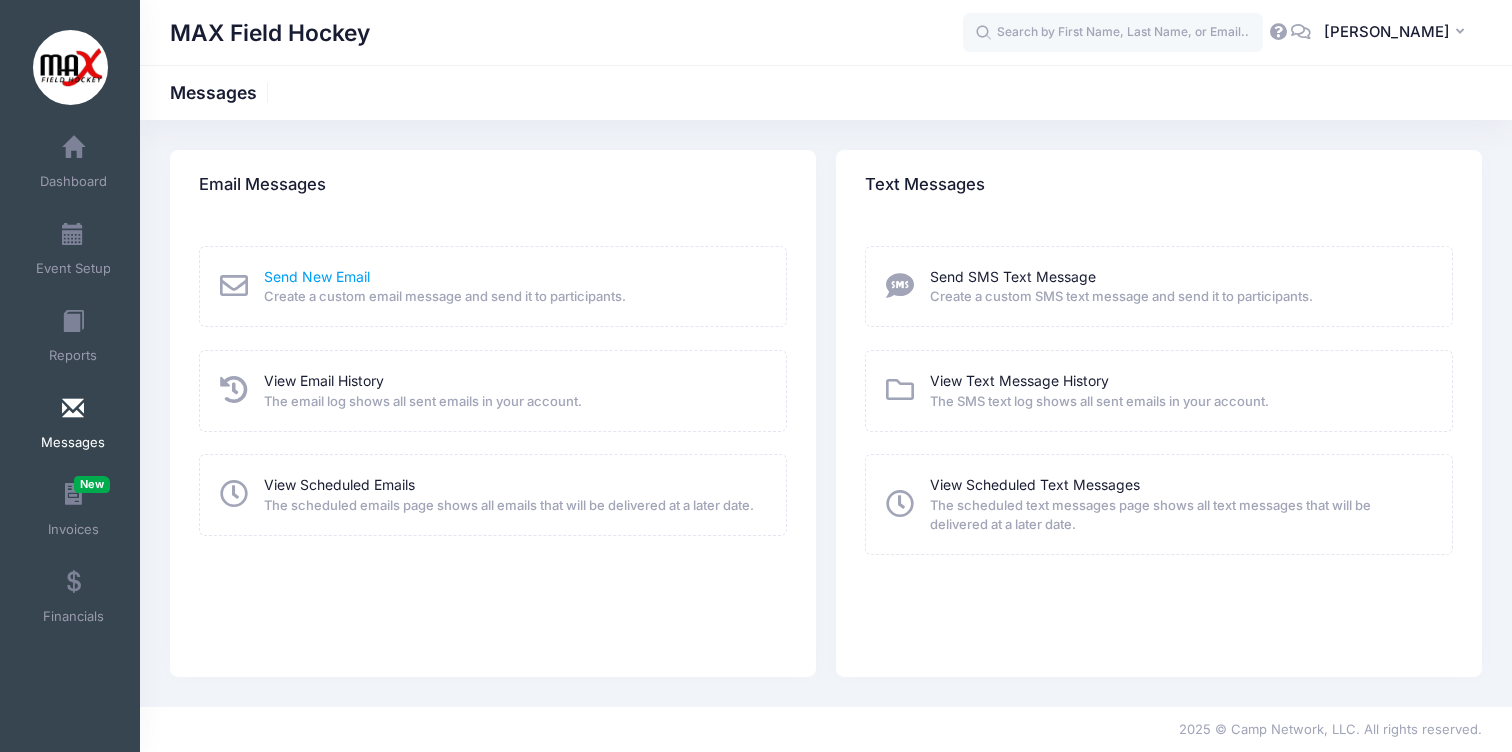 click on "Send New Email" at bounding box center [317, 276] 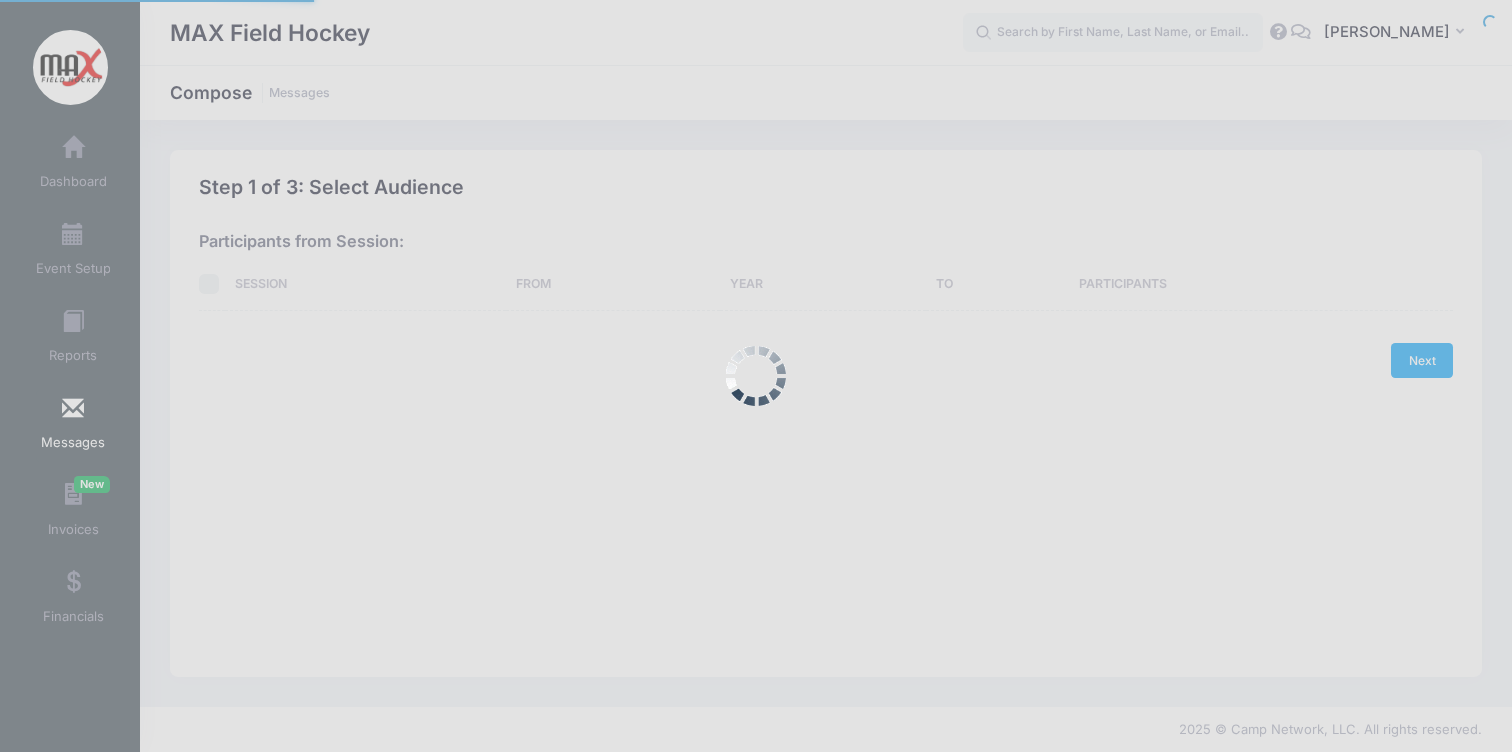 scroll, scrollTop: 0, scrollLeft: 0, axis: both 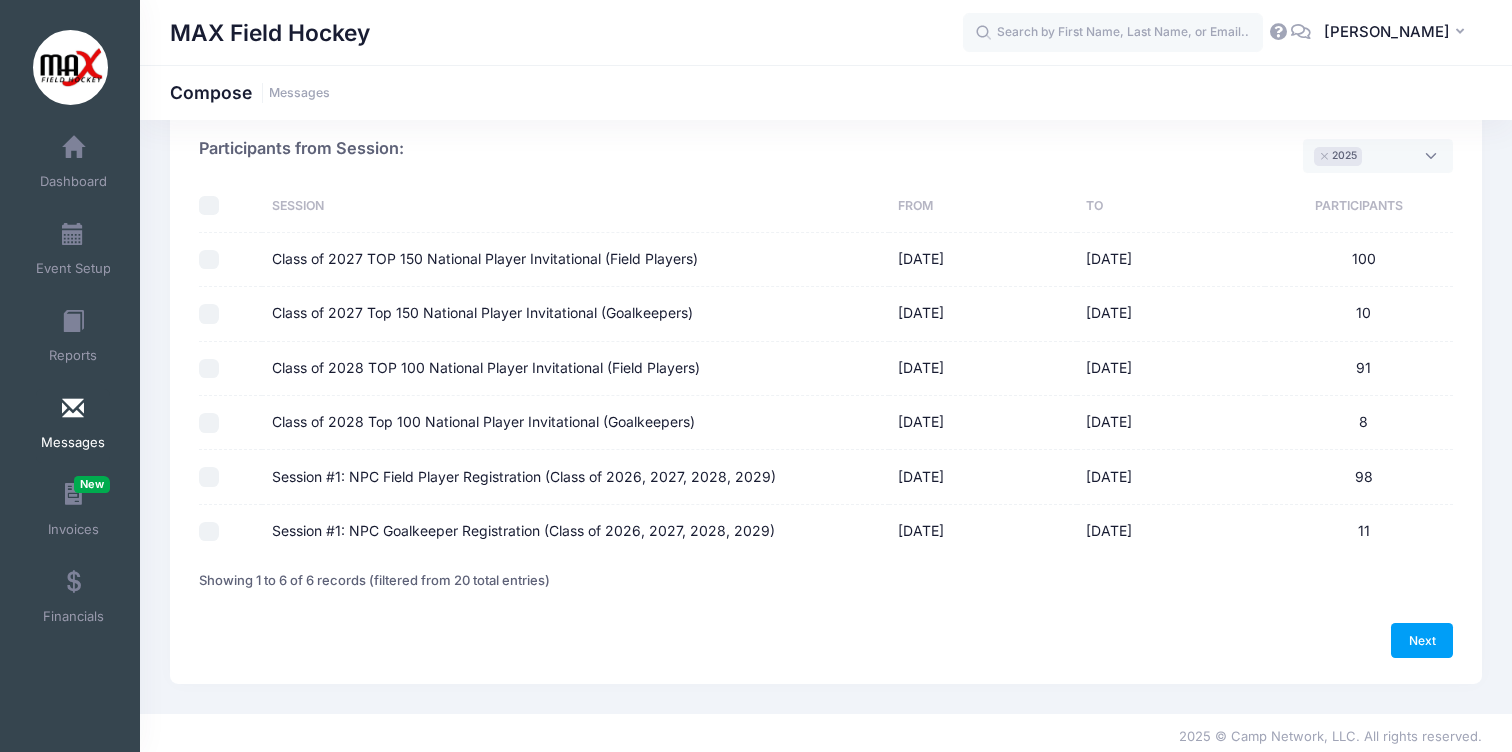 click at bounding box center (230, 477) 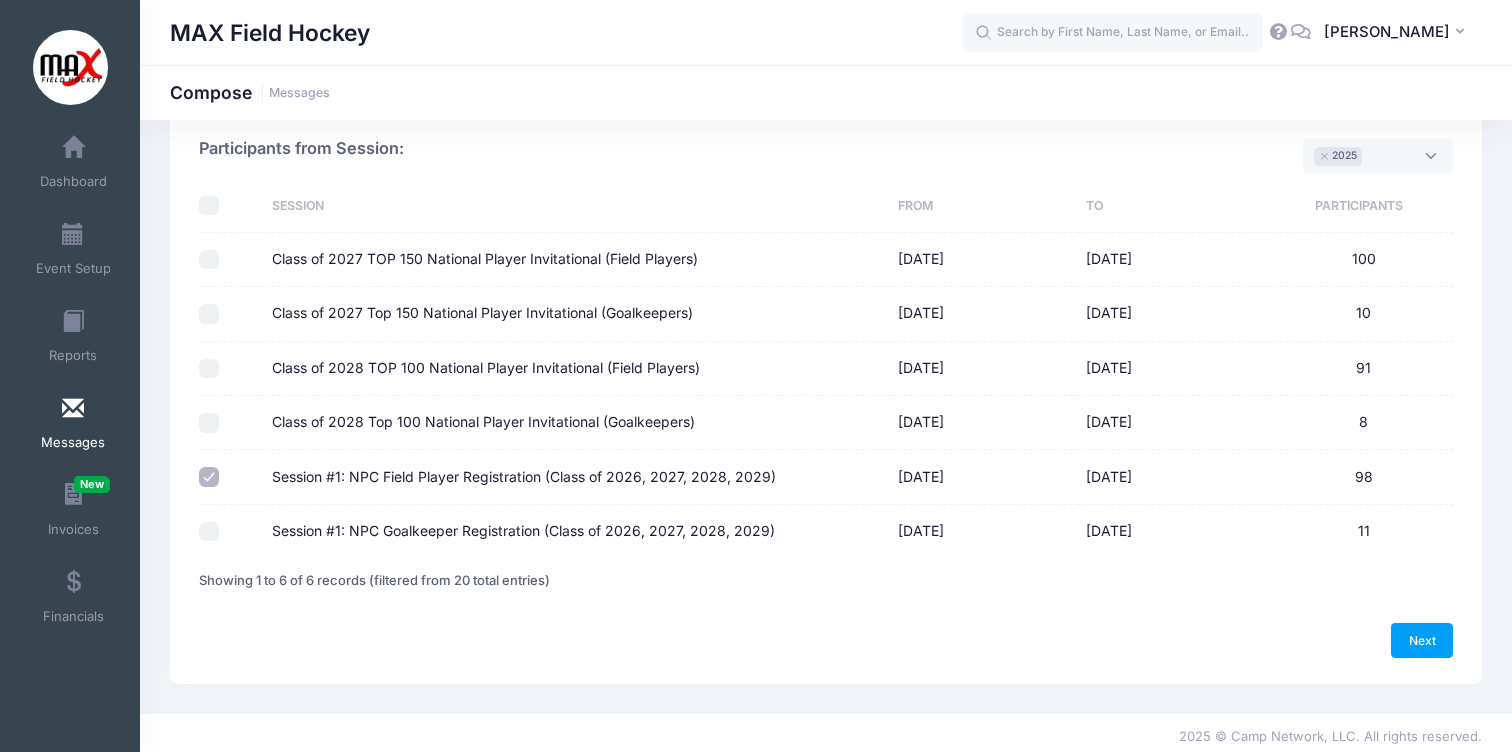 click at bounding box center [230, 531] 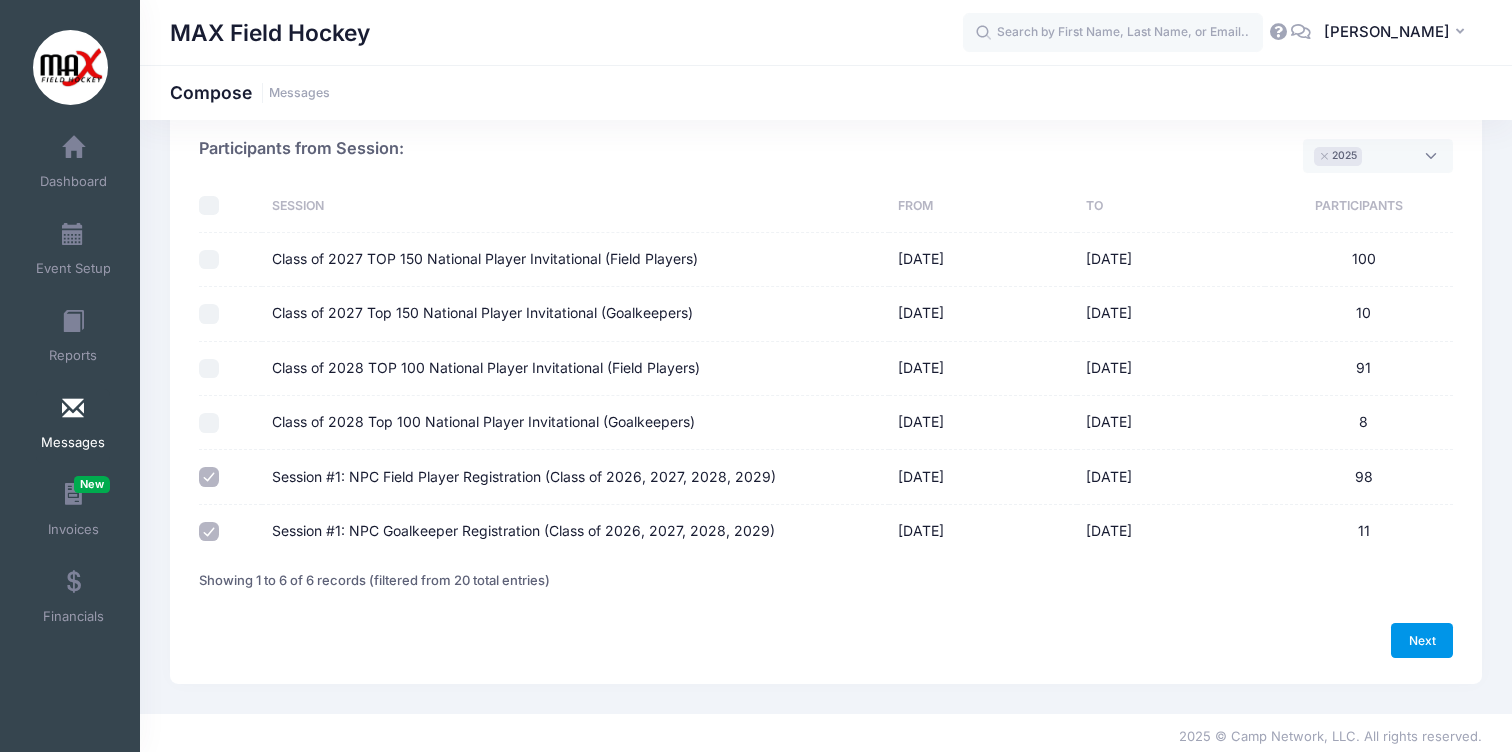 click on "Next" at bounding box center [1422, 640] 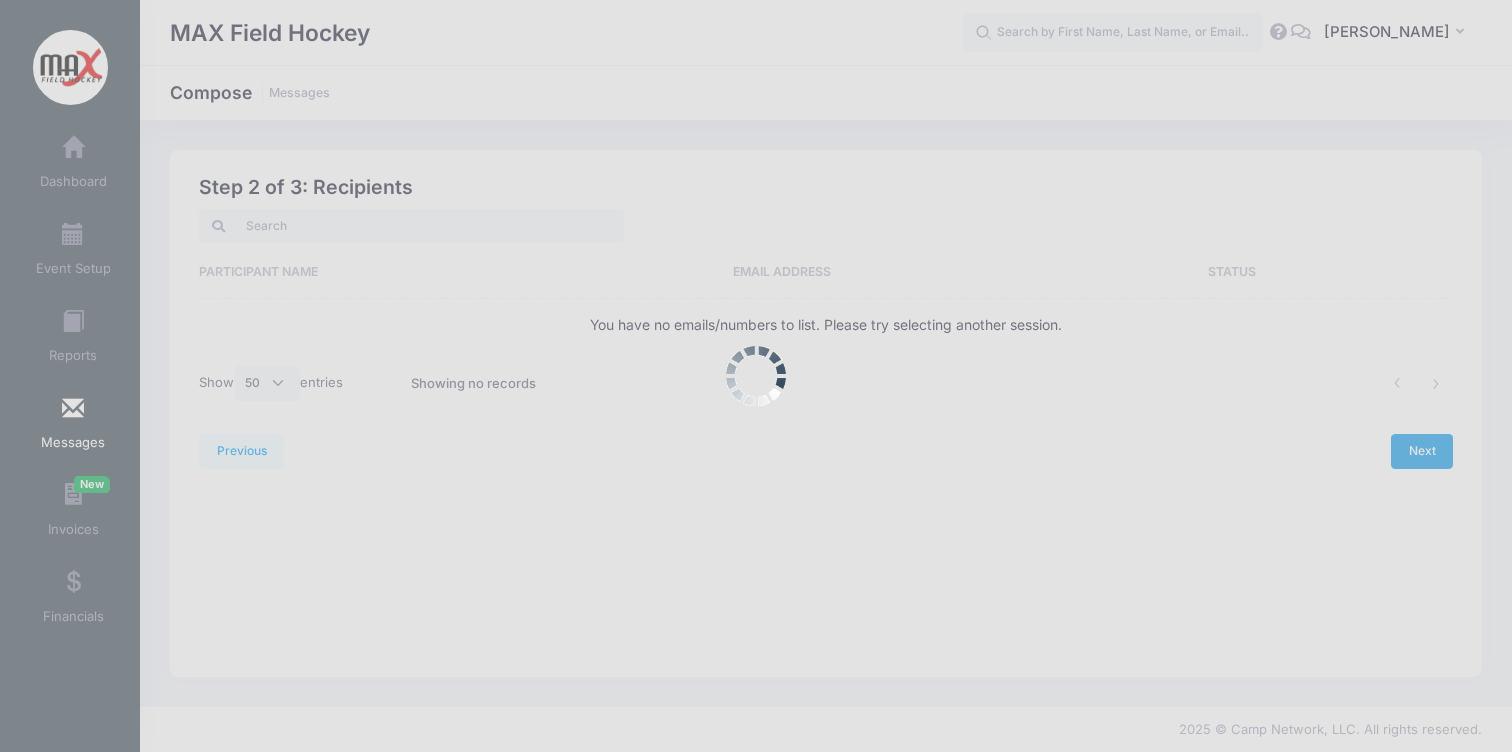 scroll, scrollTop: 0, scrollLeft: 0, axis: both 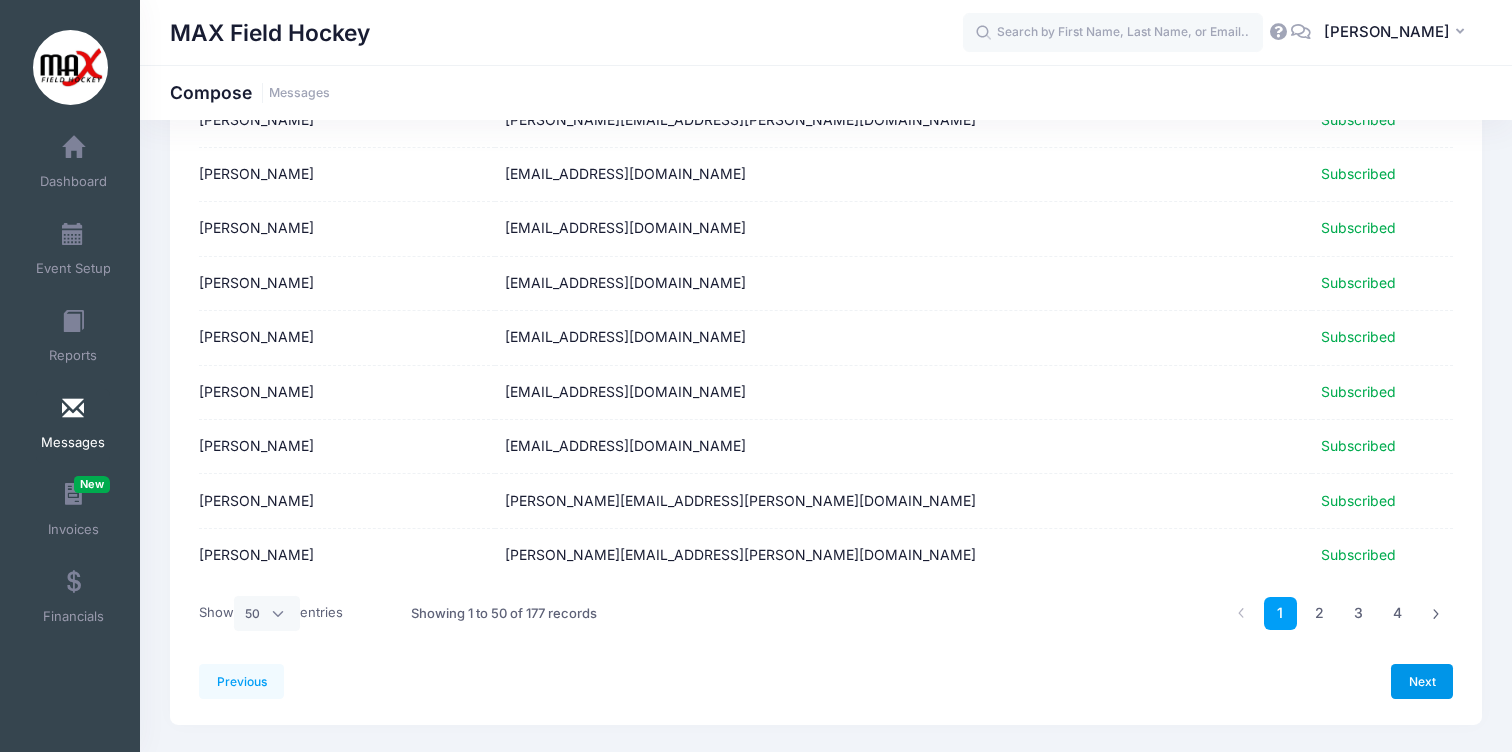 click on "Next" at bounding box center (1422, 681) 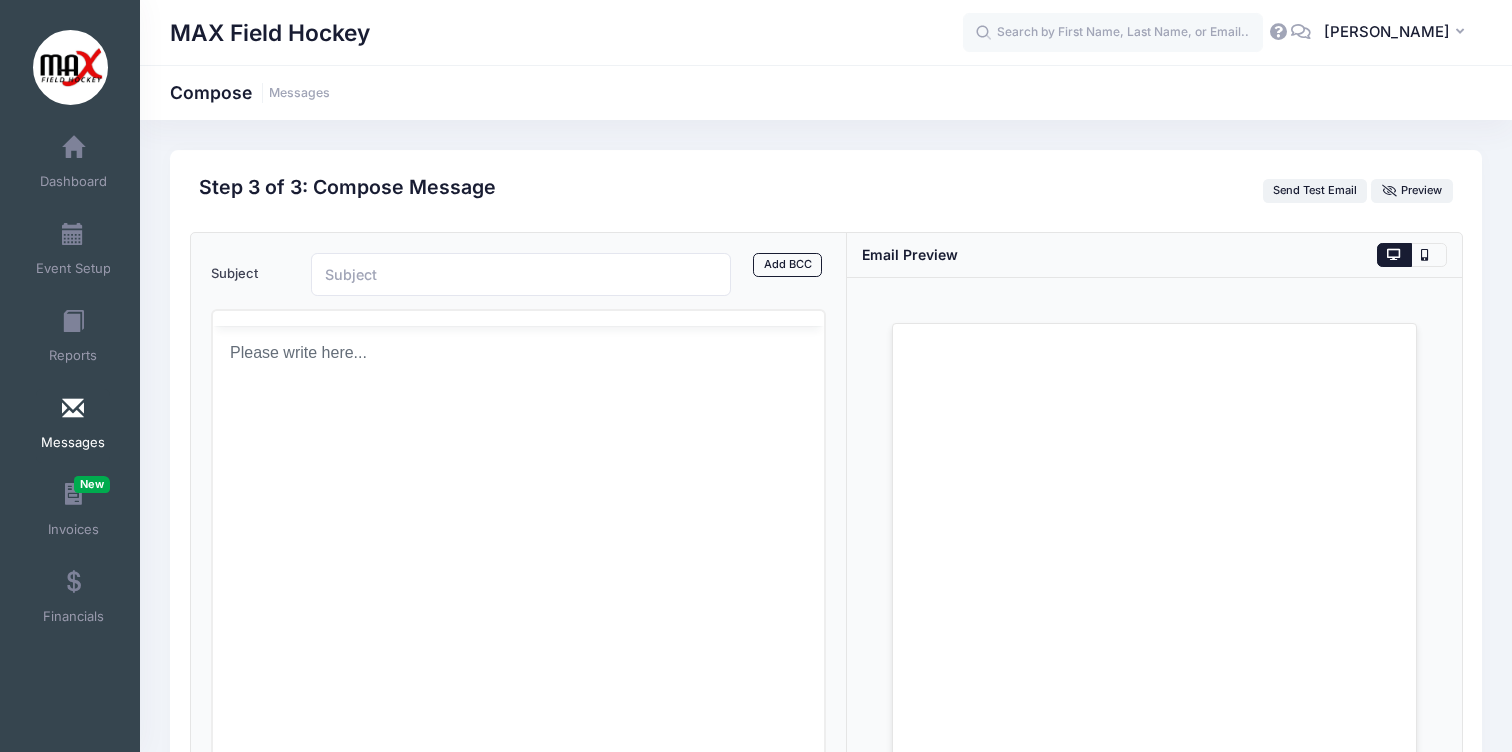 scroll, scrollTop: 0, scrollLeft: 0, axis: both 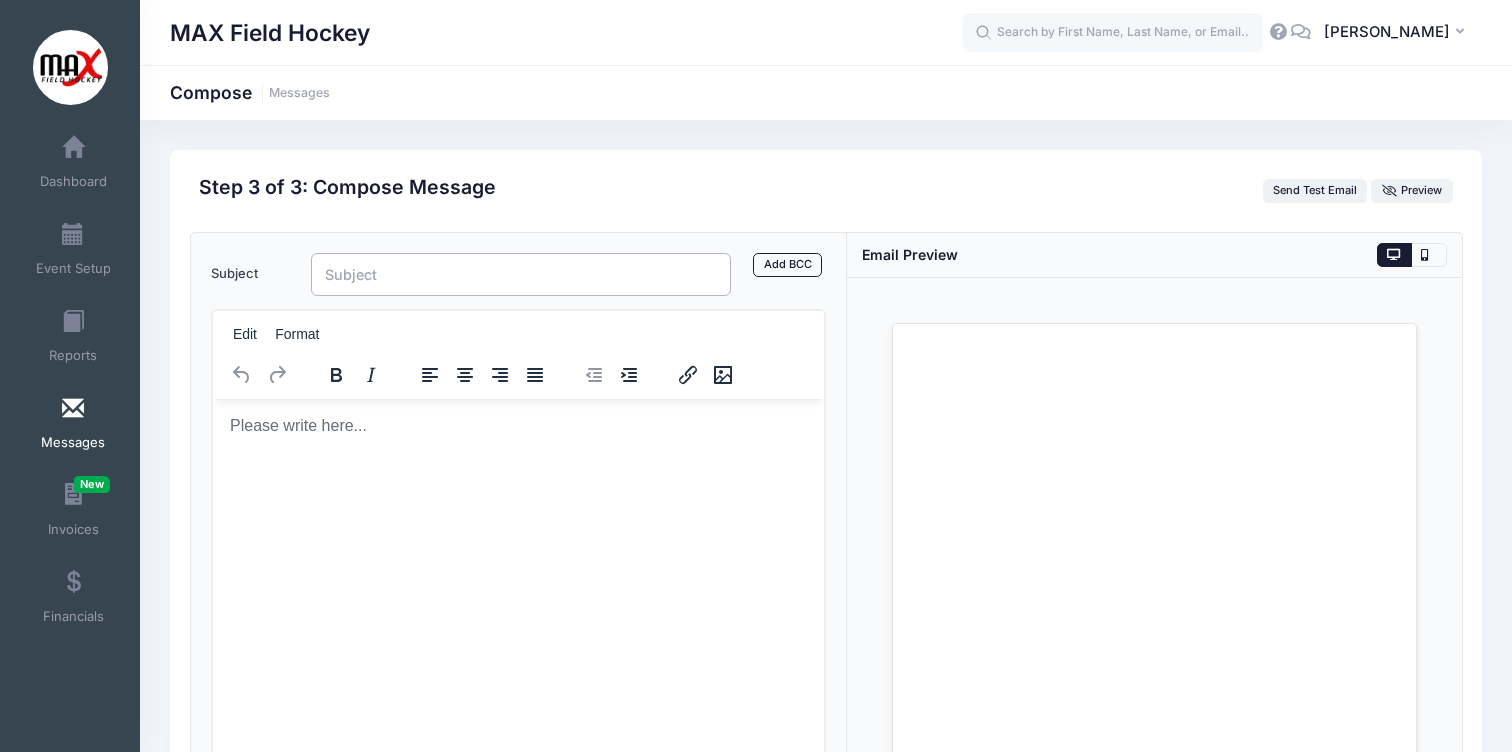click on "Subject" at bounding box center (521, 274) 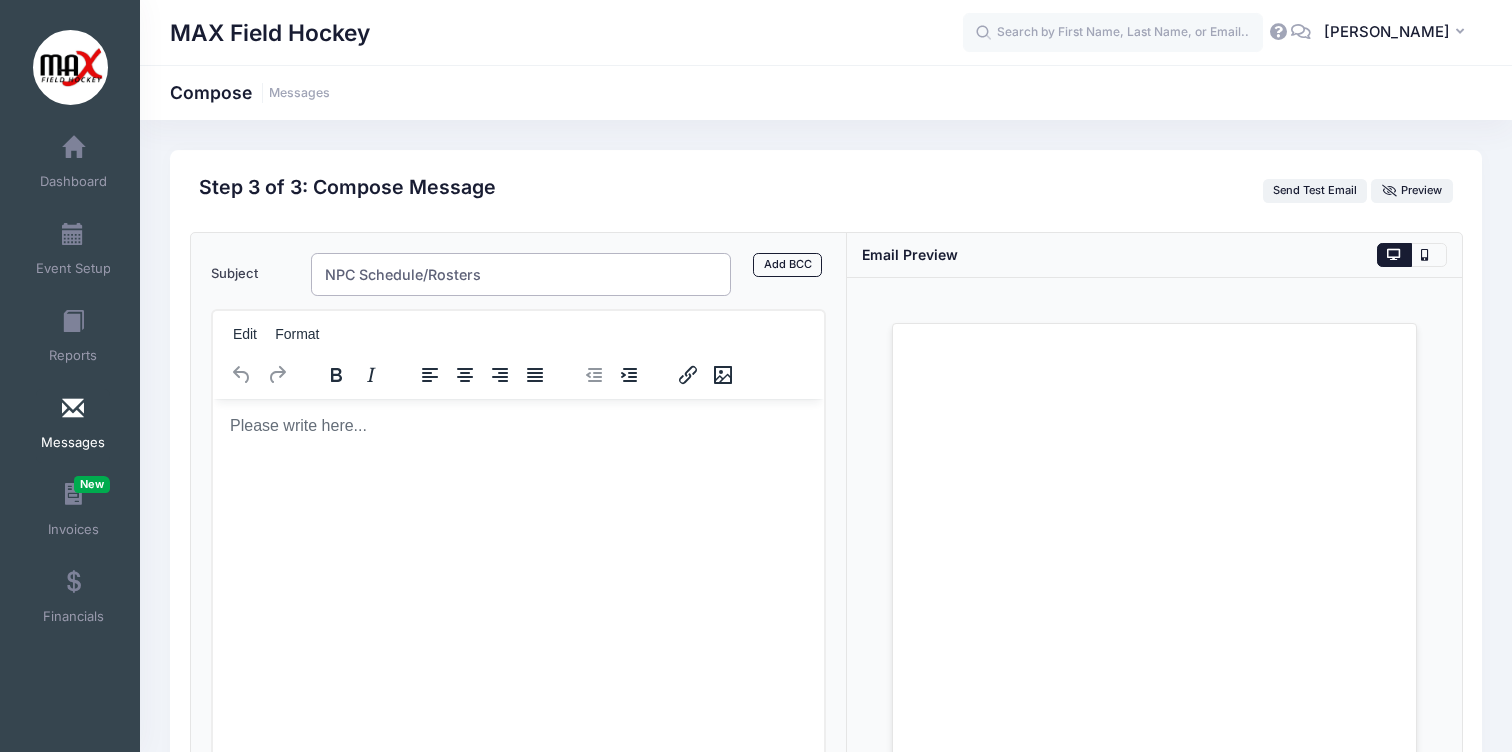 type on "NPC Schedule/Rosters" 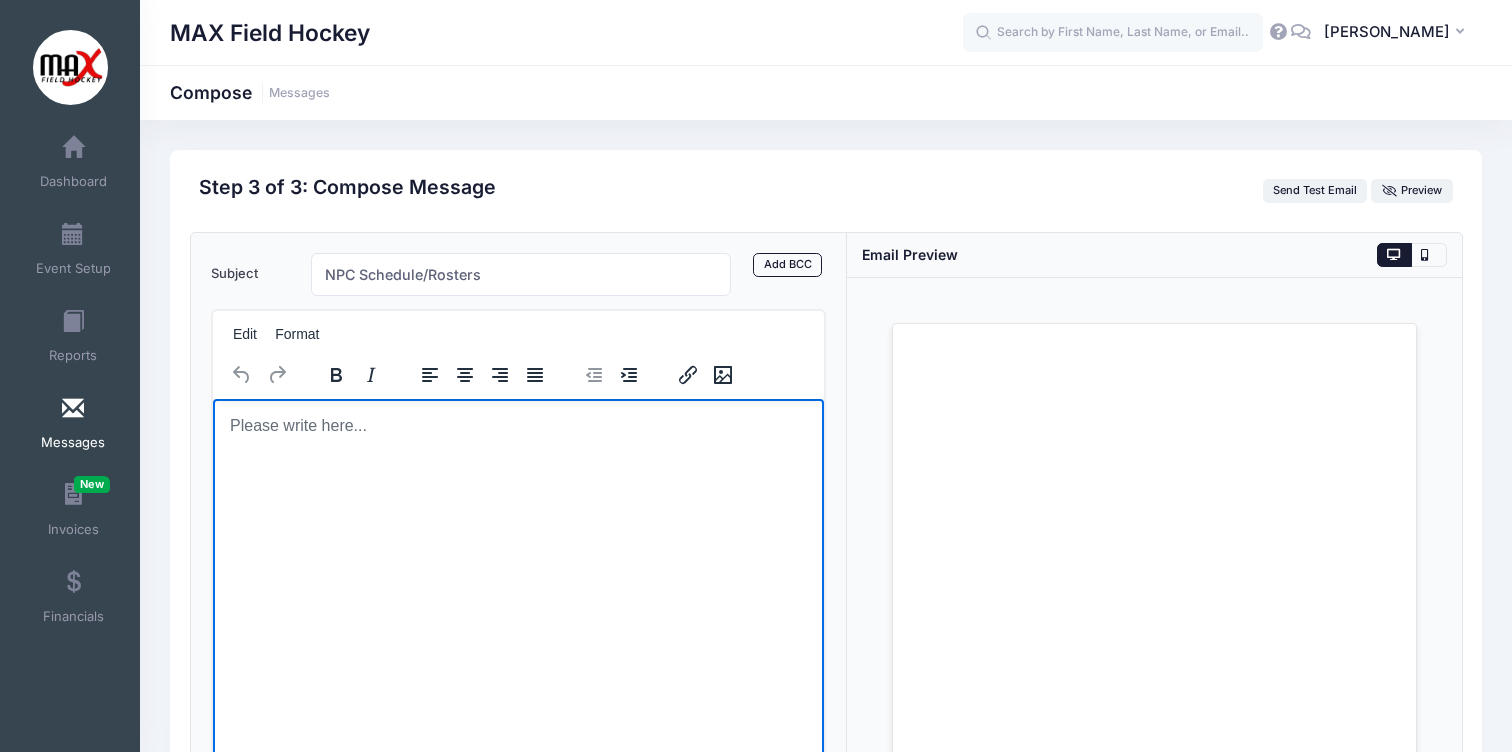 type 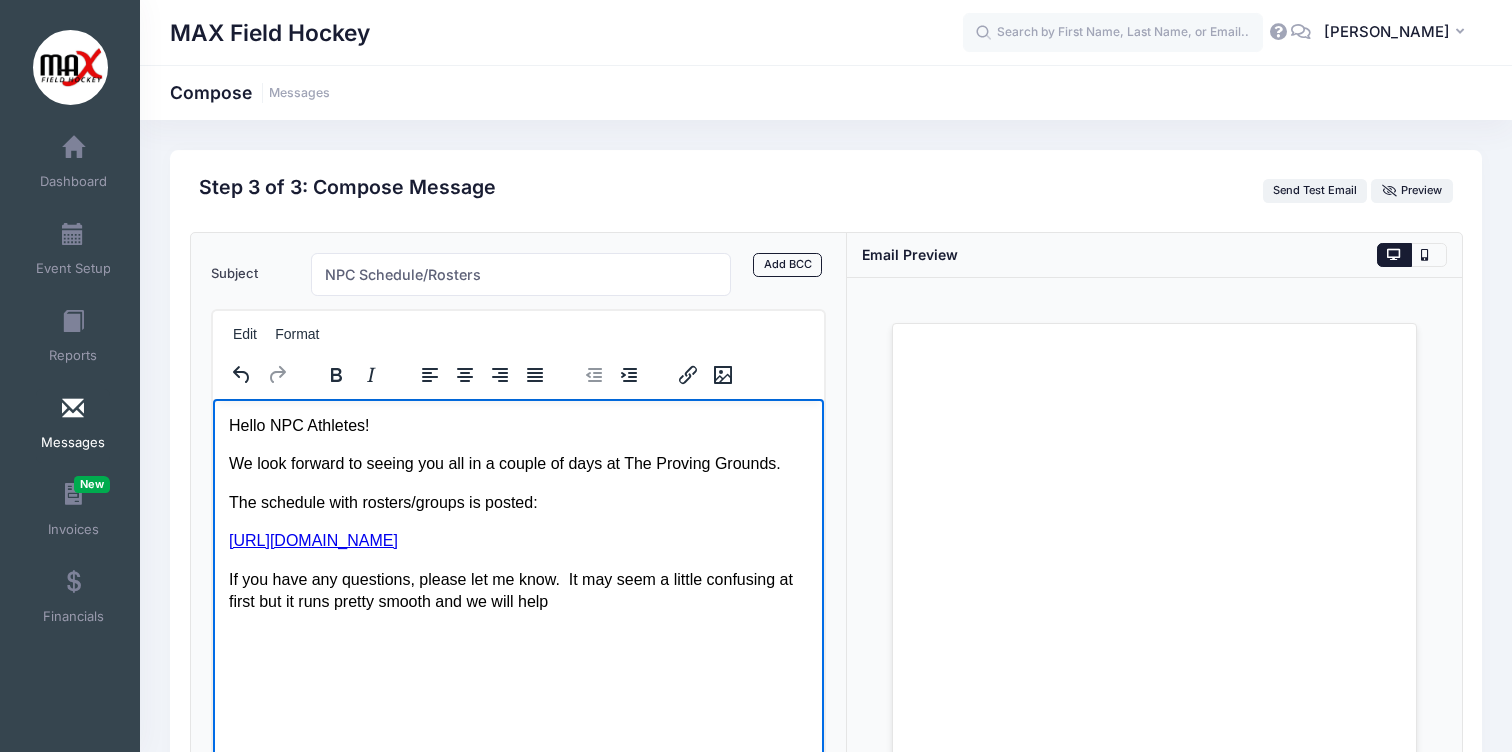 click on "If you have any questions, please let me know.  It may seem a little confusing at first but it runs pretty smooth and we will help" at bounding box center [517, 590] 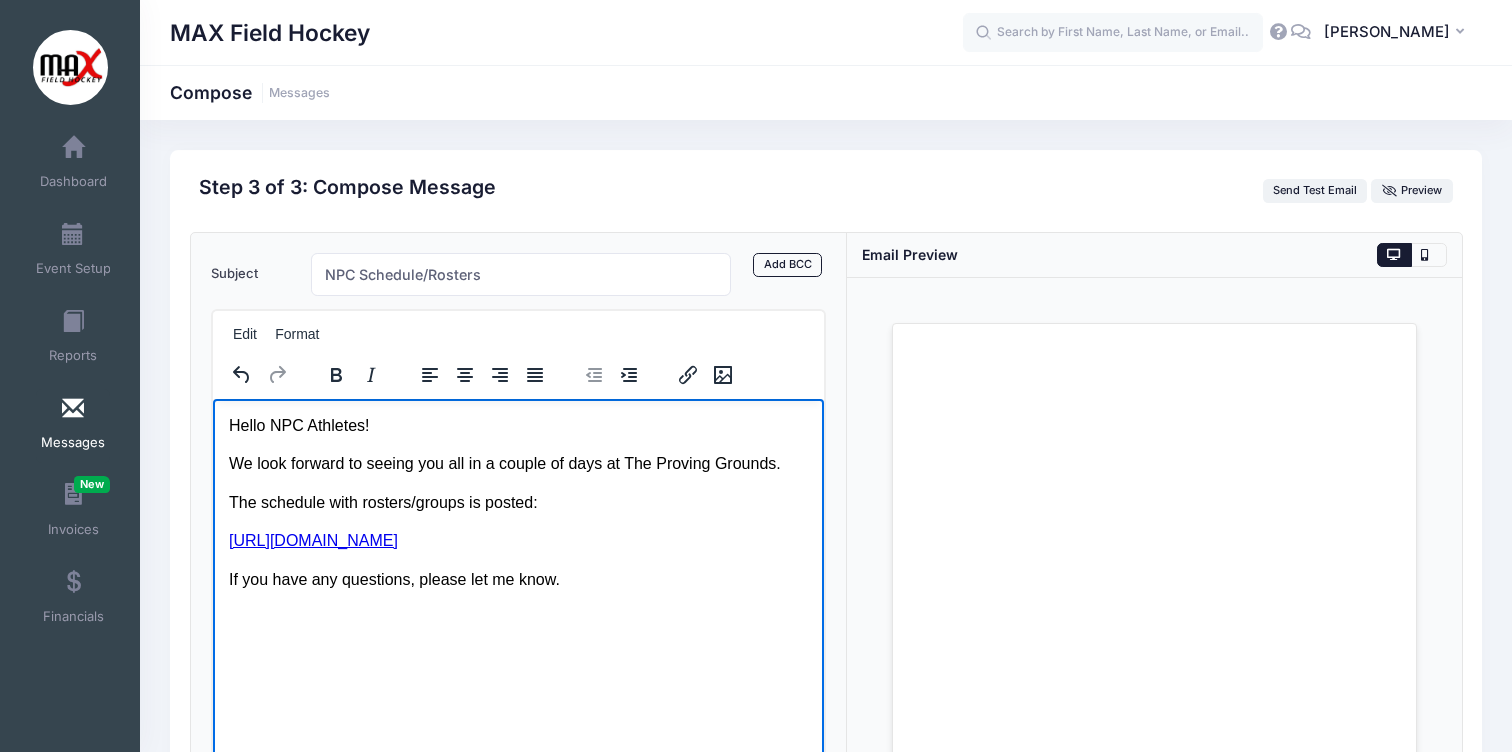 click on "The schedule with rosters/groups is posted:" at bounding box center [517, 502] 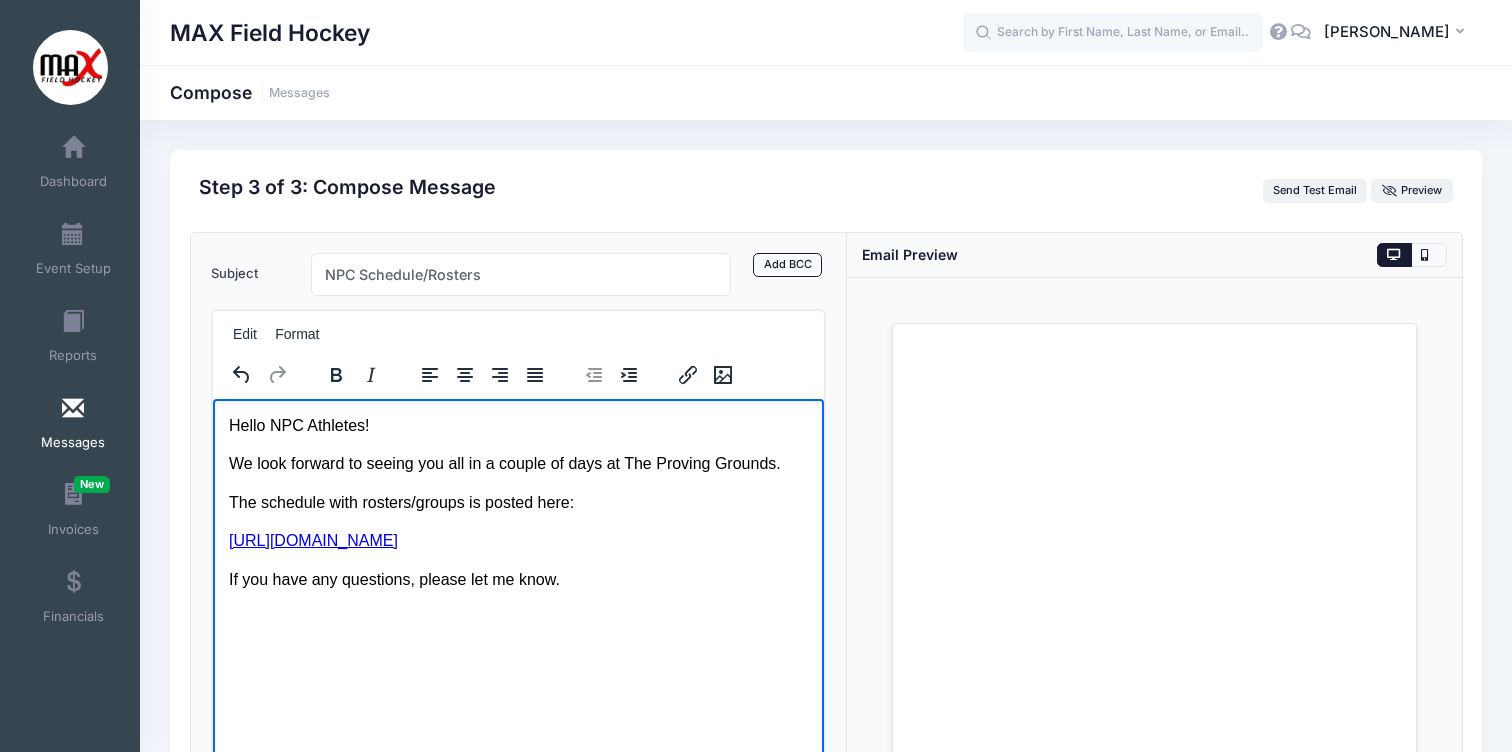 click on "If you have any questions, please let me know." at bounding box center (517, 579) 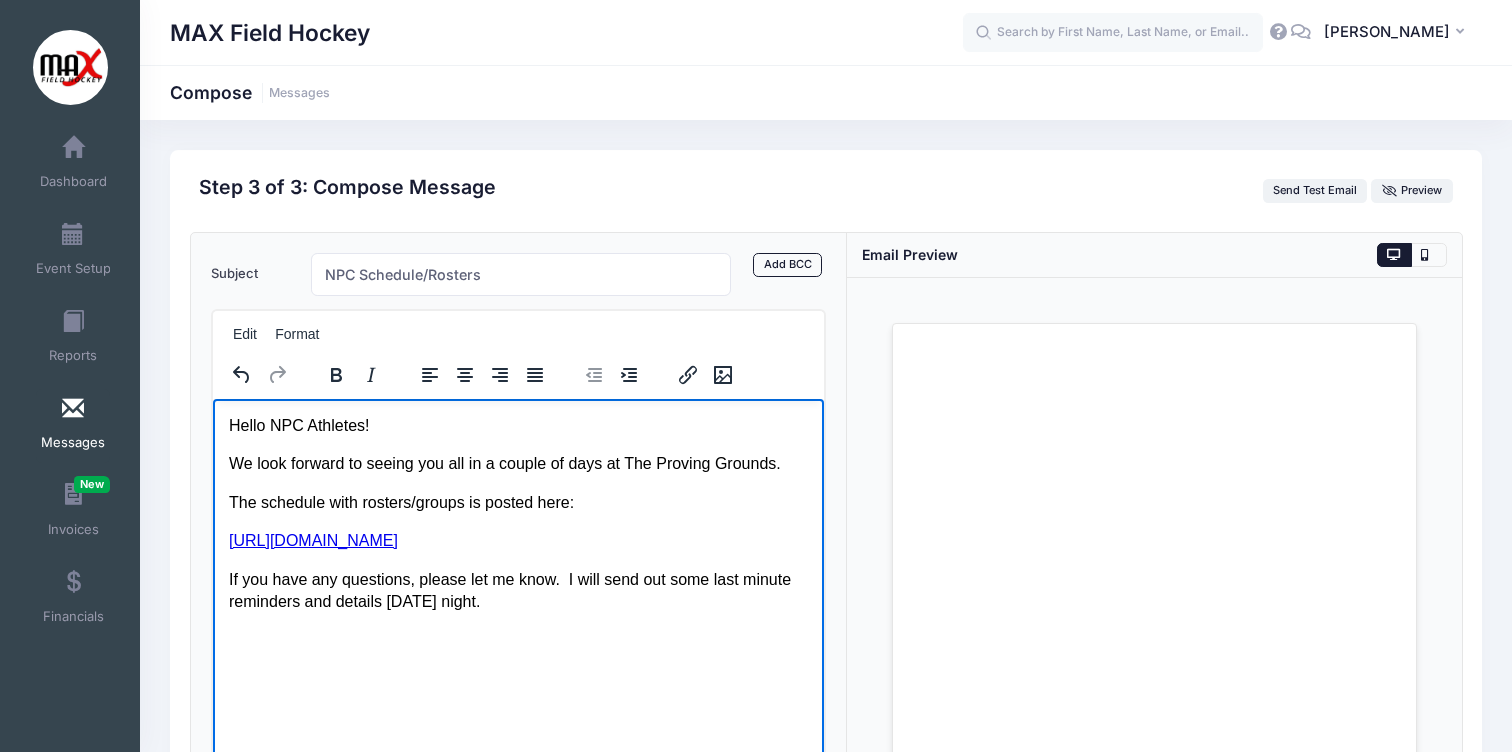 click on "Hello NPC Athletes!" at bounding box center [517, 425] 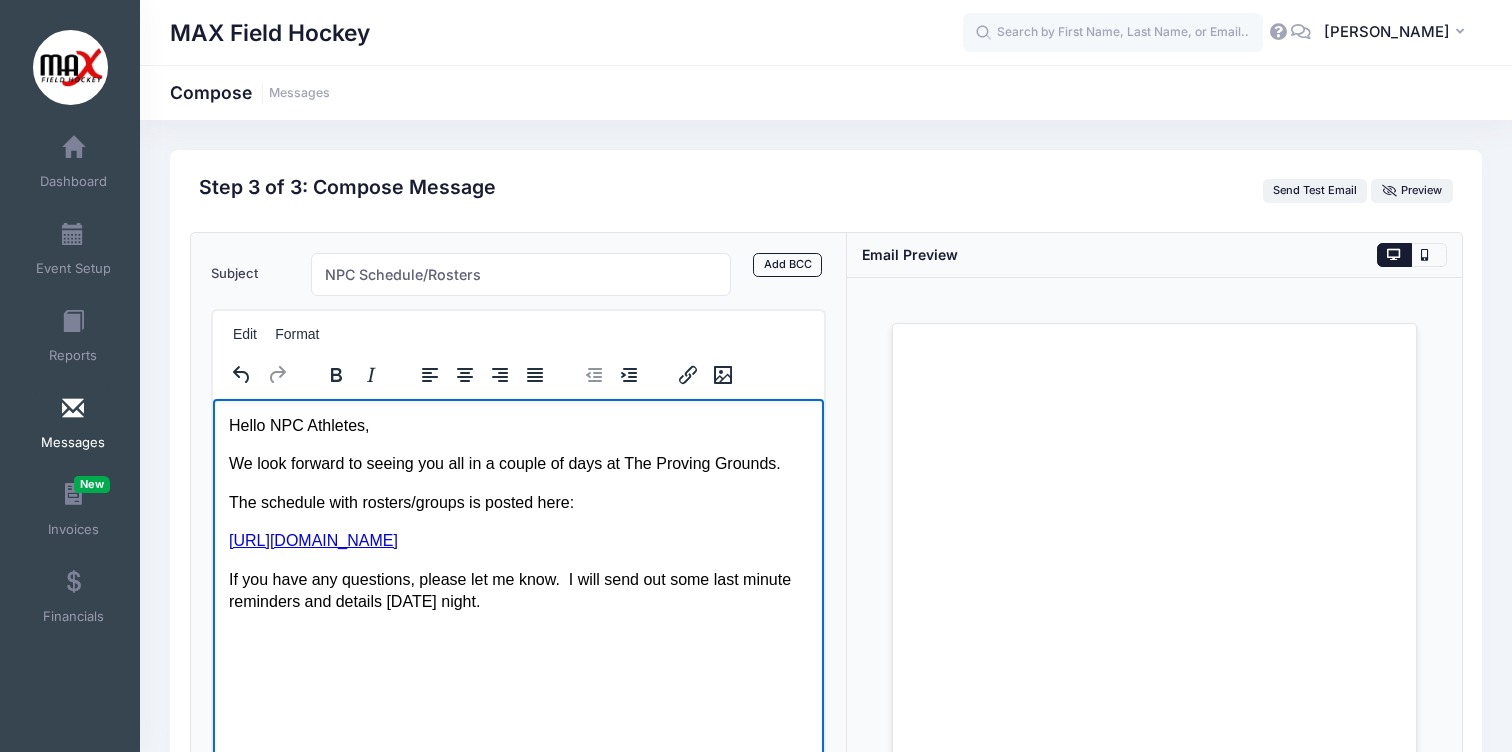 drag, startPoint x: 782, startPoint y: 464, endPoint x: 1101, endPoint y: 832, distance: 487.01642 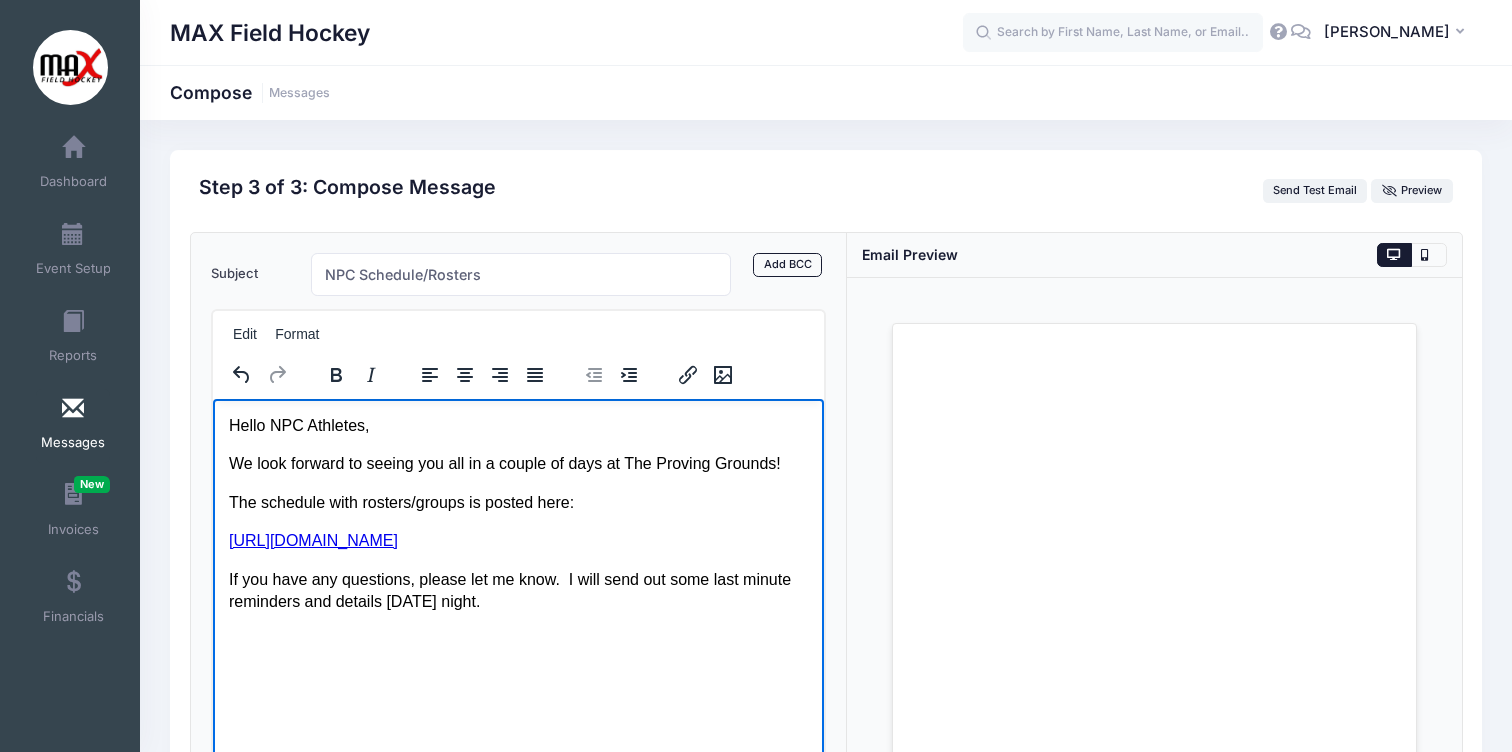 click on "If you have any questions, please let me know.  I will send out some last minute reminders and details tomorrow night." at bounding box center (517, 590) 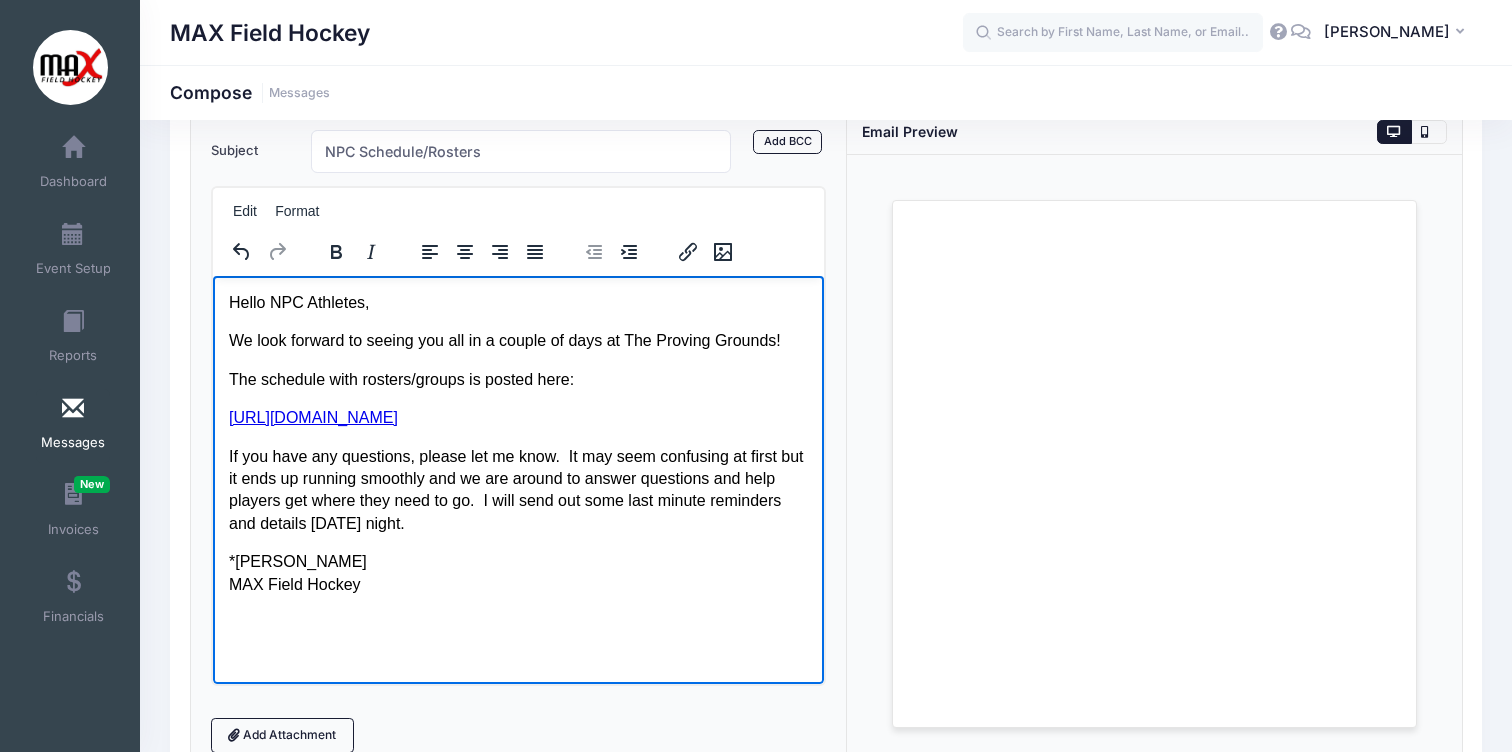 scroll, scrollTop: 277, scrollLeft: 0, axis: vertical 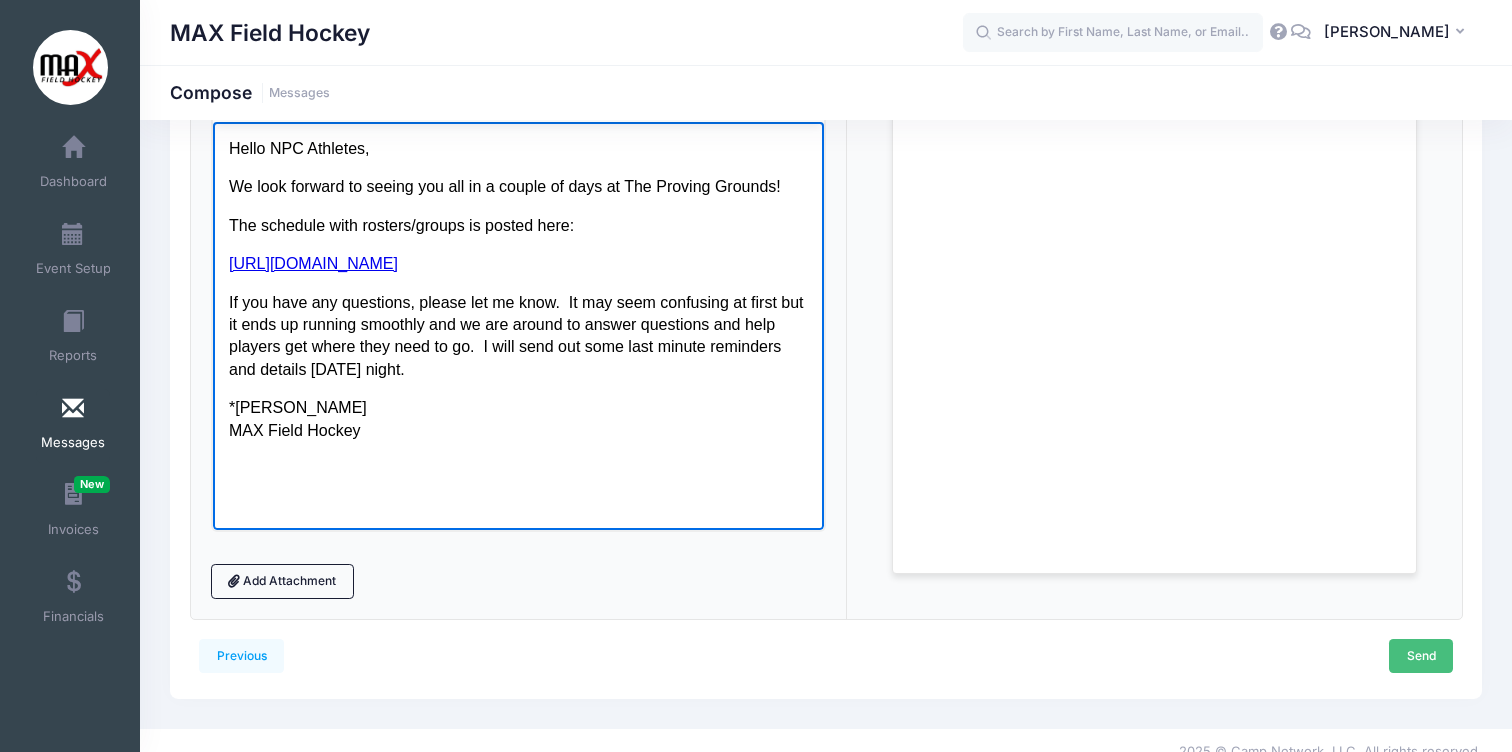 click on "Send" at bounding box center [1421, 656] 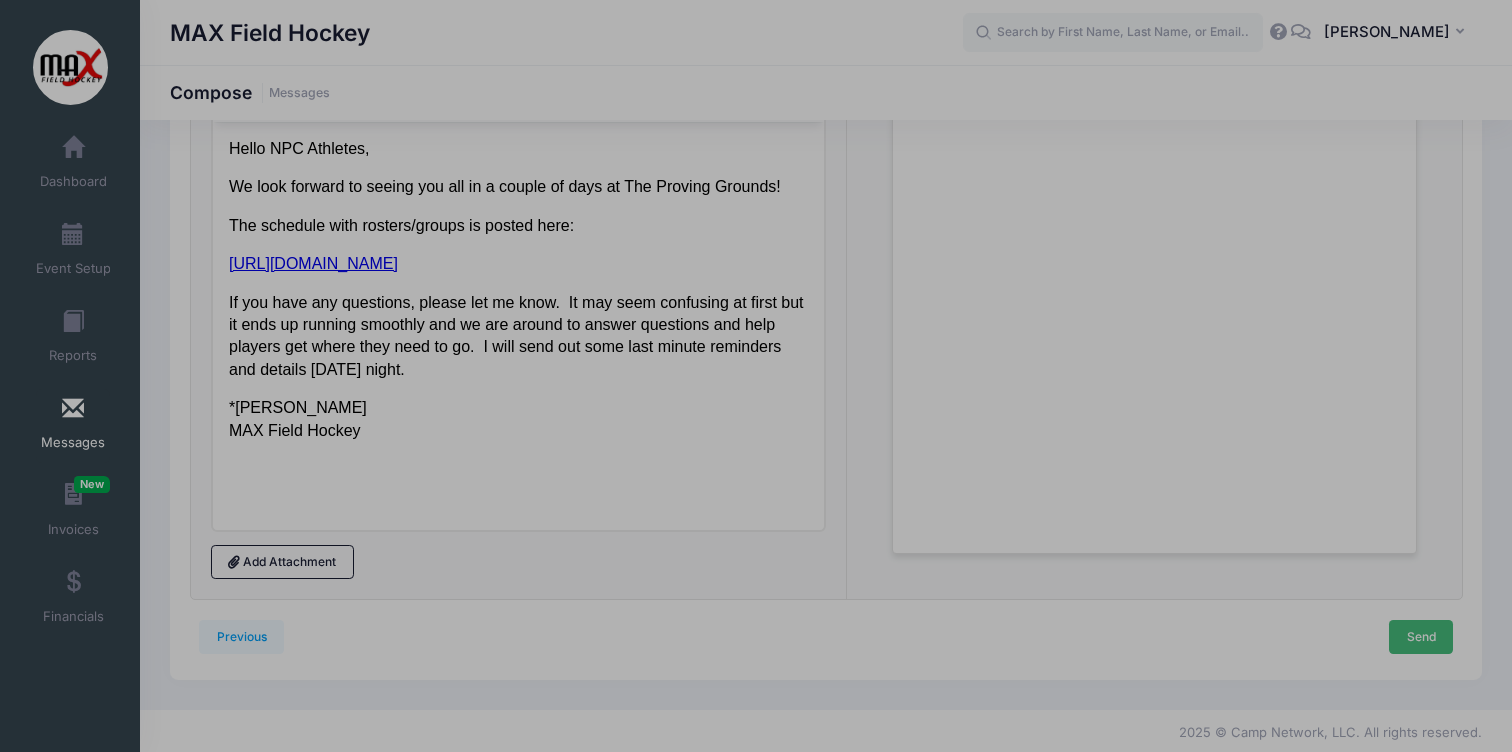 scroll, scrollTop: 0, scrollLeft: 0, axis: both 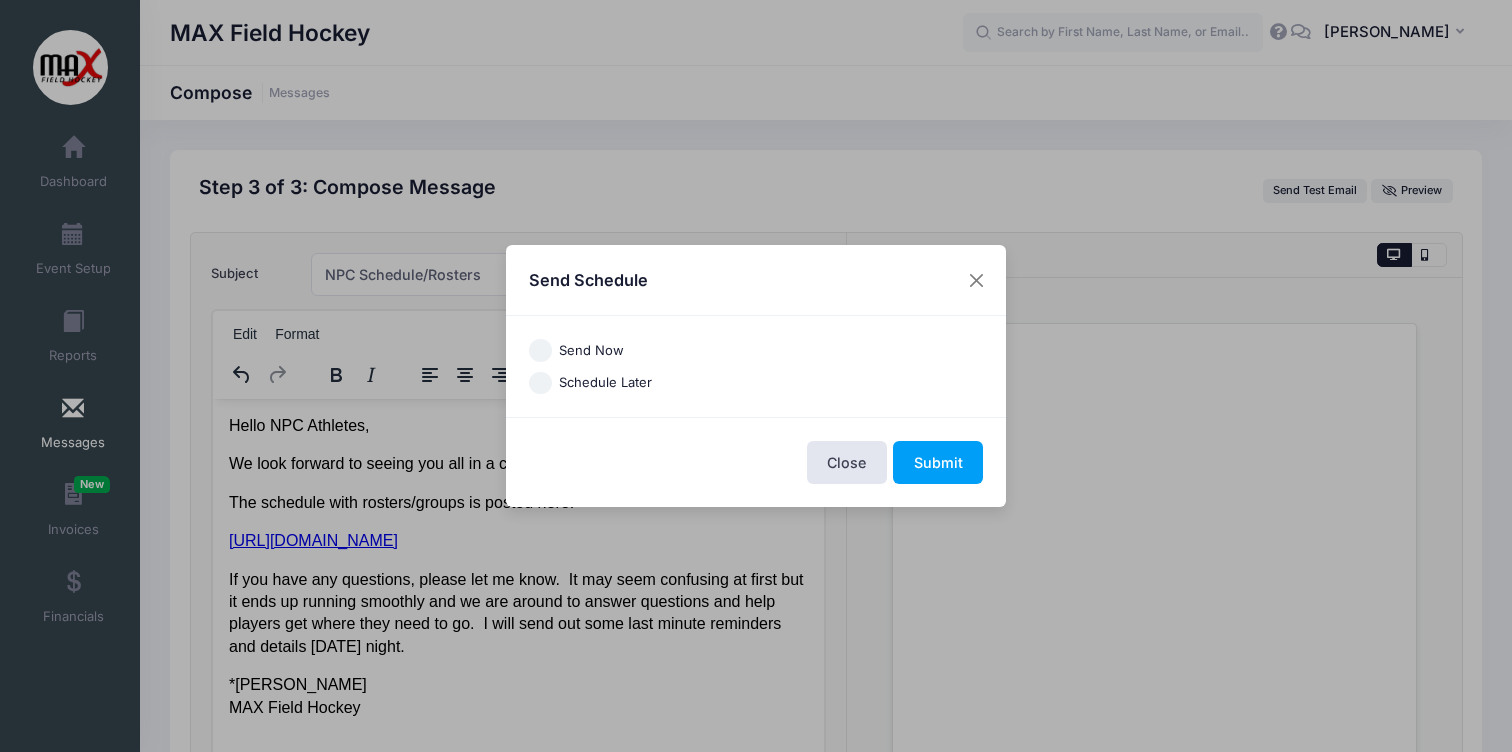 click on "Send Now" at bounding box center [540, 350] 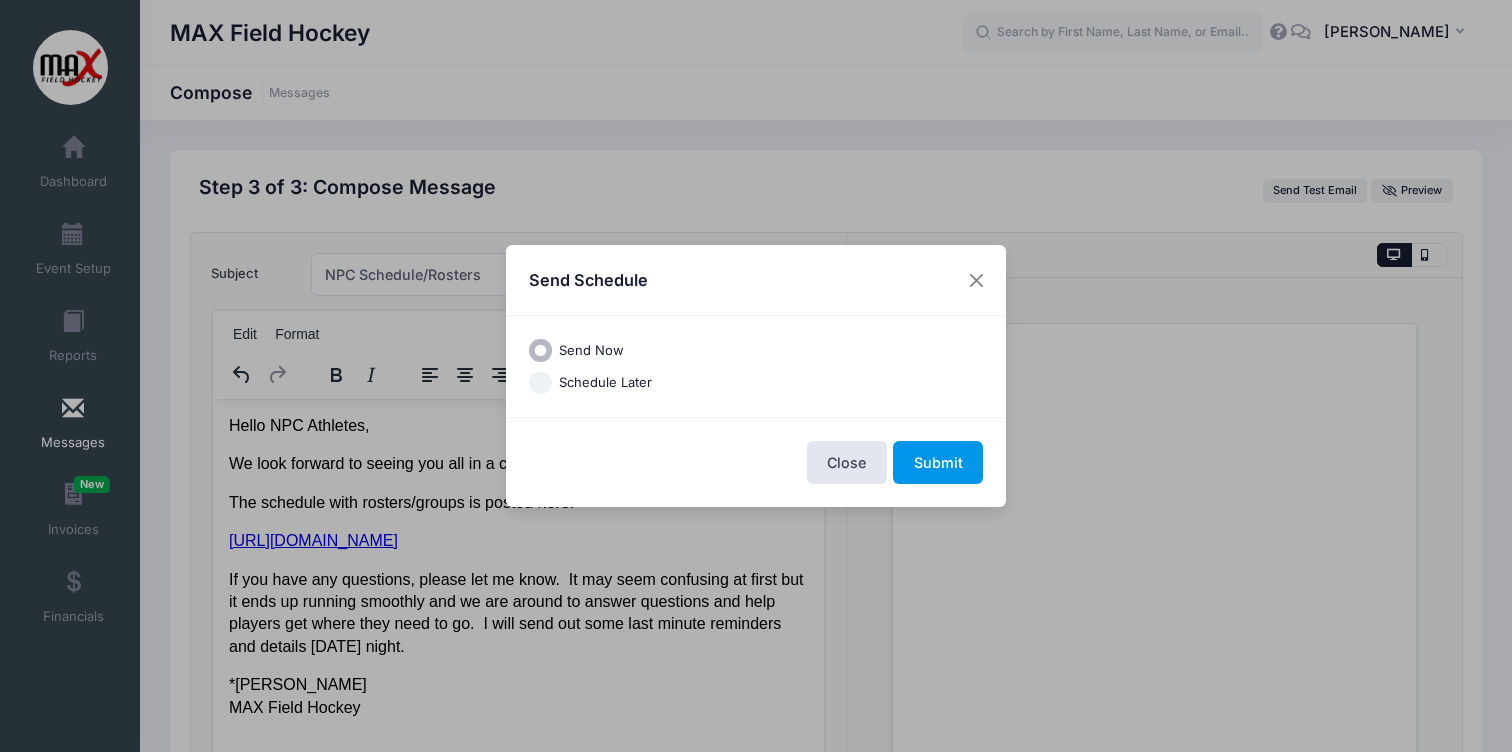 click on "Submit" at bounding box center [938, 462] 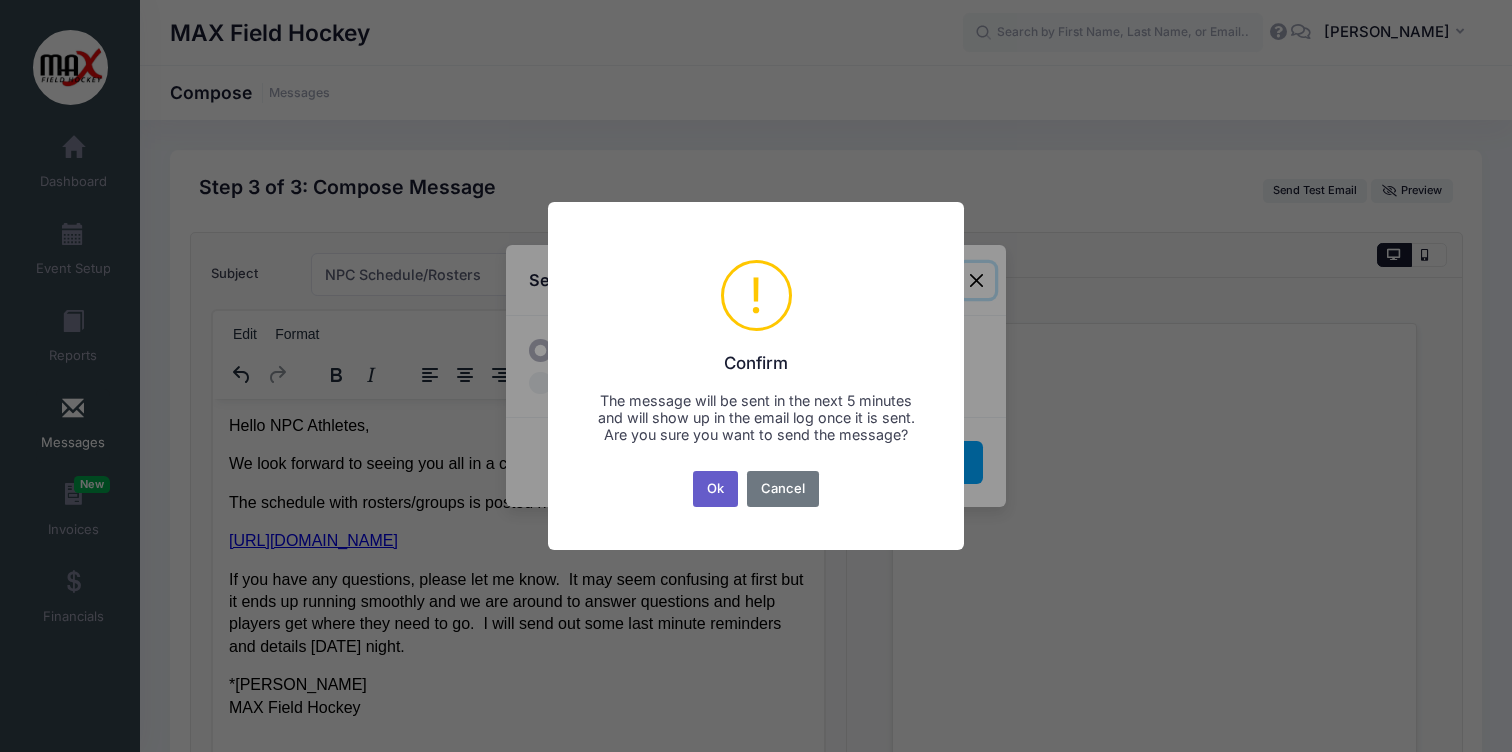 click on "Ok" at bounding box center (716, 489) 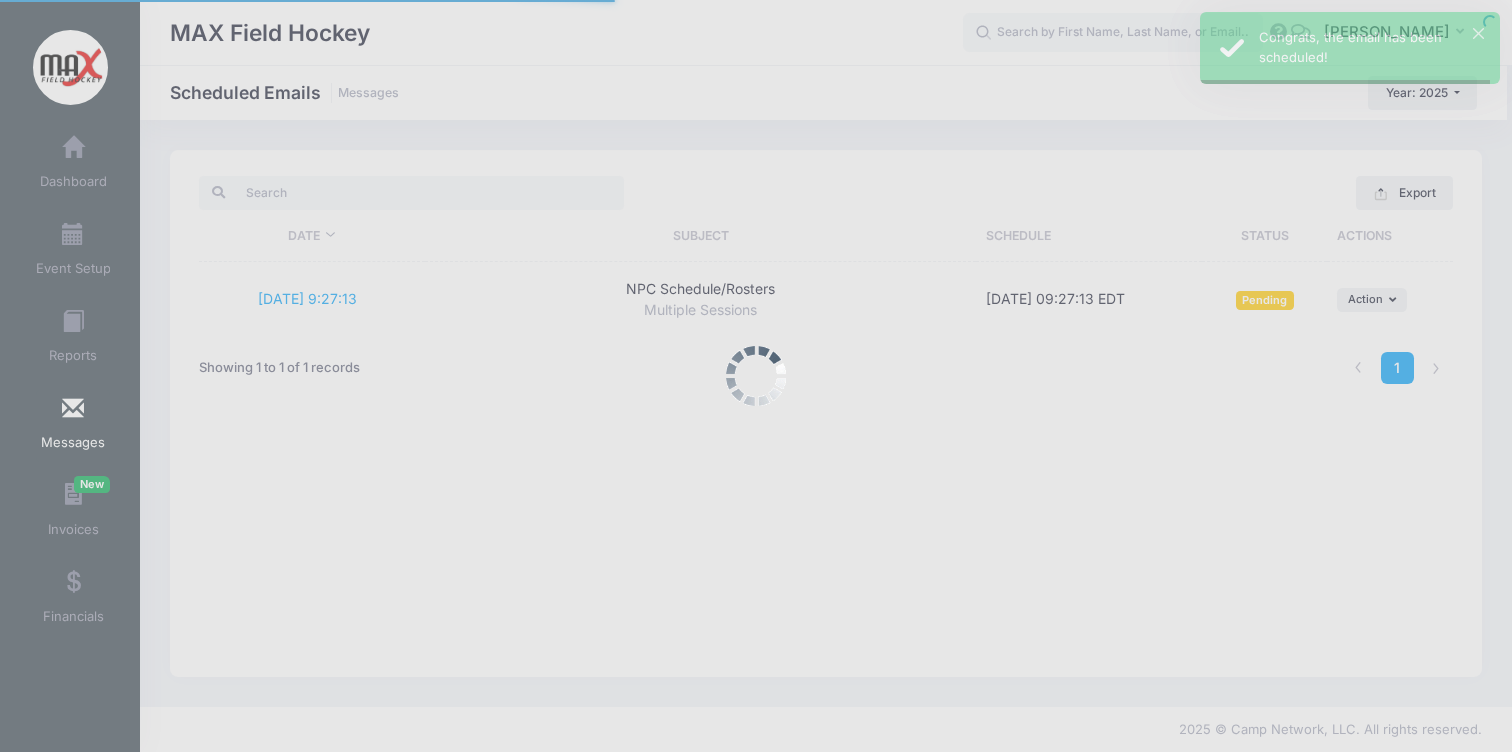scroll, scrollTop: 0, scrollLeft: 0, axis: both 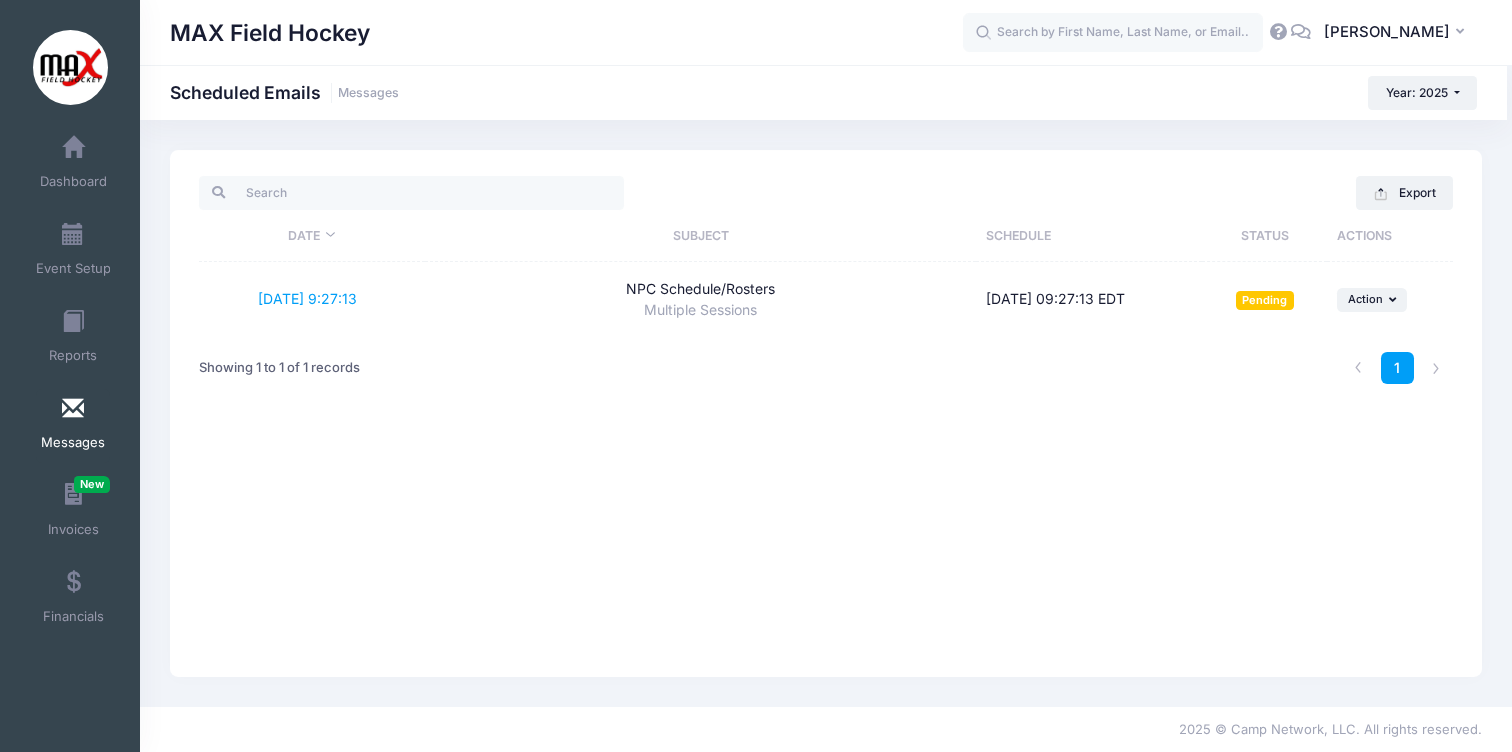 click at bounding box center (1113, 33) 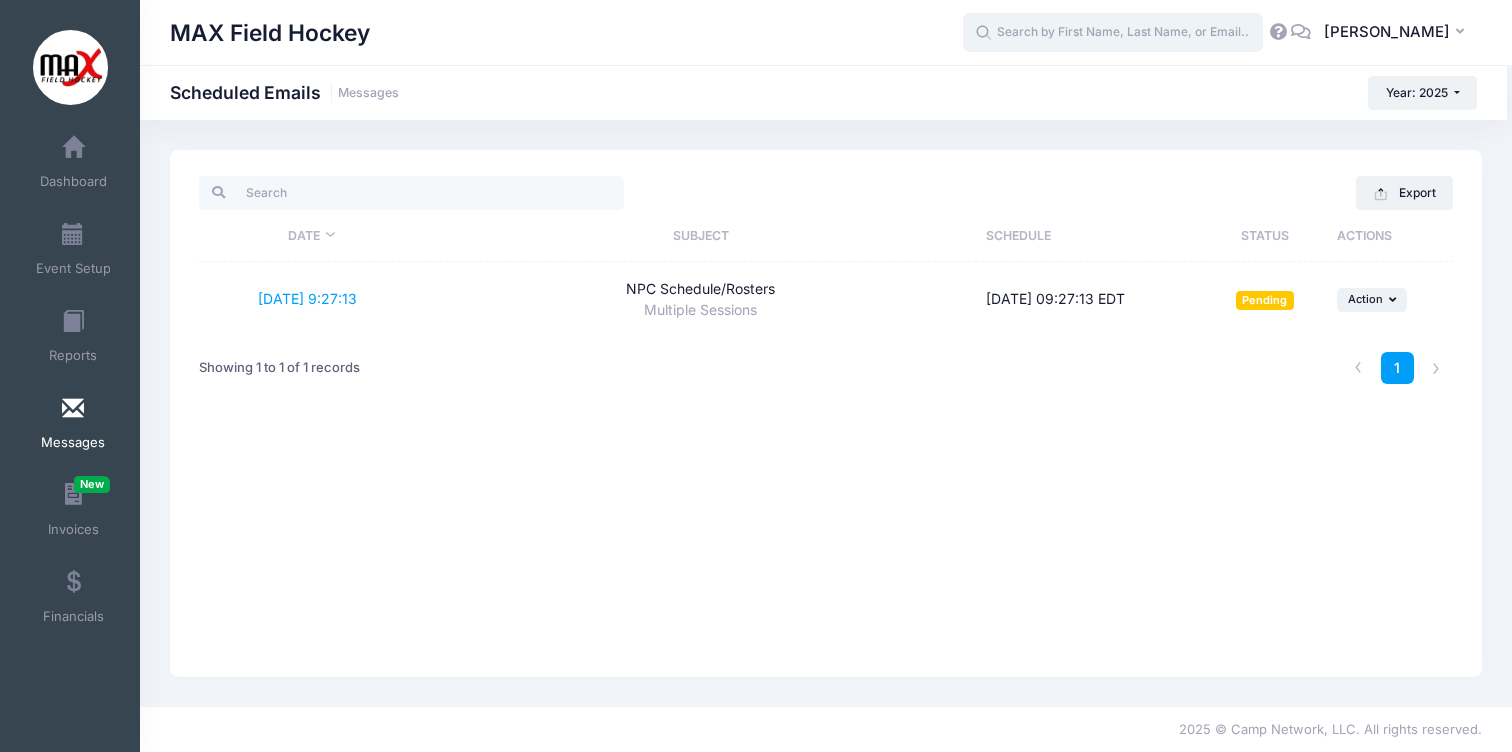 click at bounding box center (1113, 33) 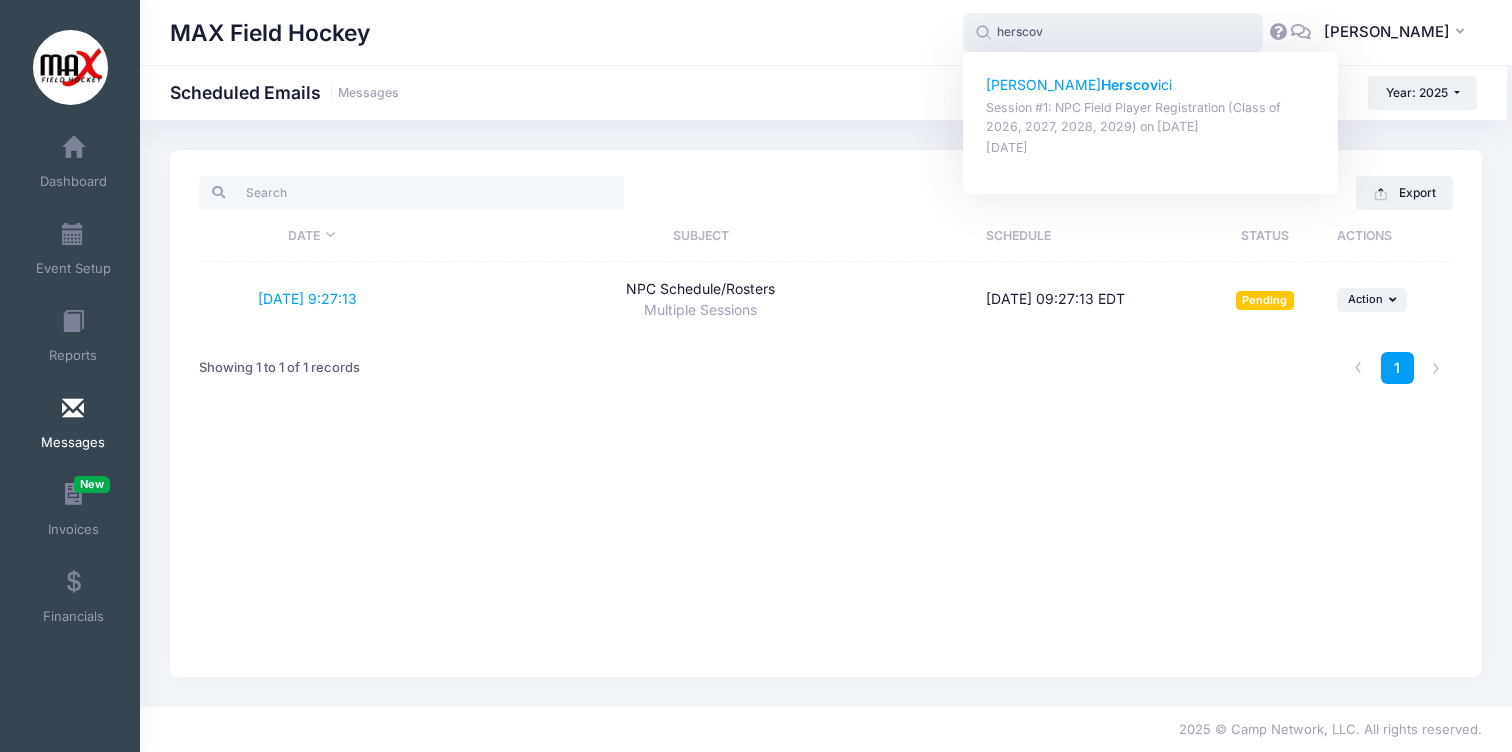 click on "Session #1: NPC Field Player Registration (Class of 2026, 2027, 2028, 2029) on Jul-17, 2025" at bounding box center (1151, 117) 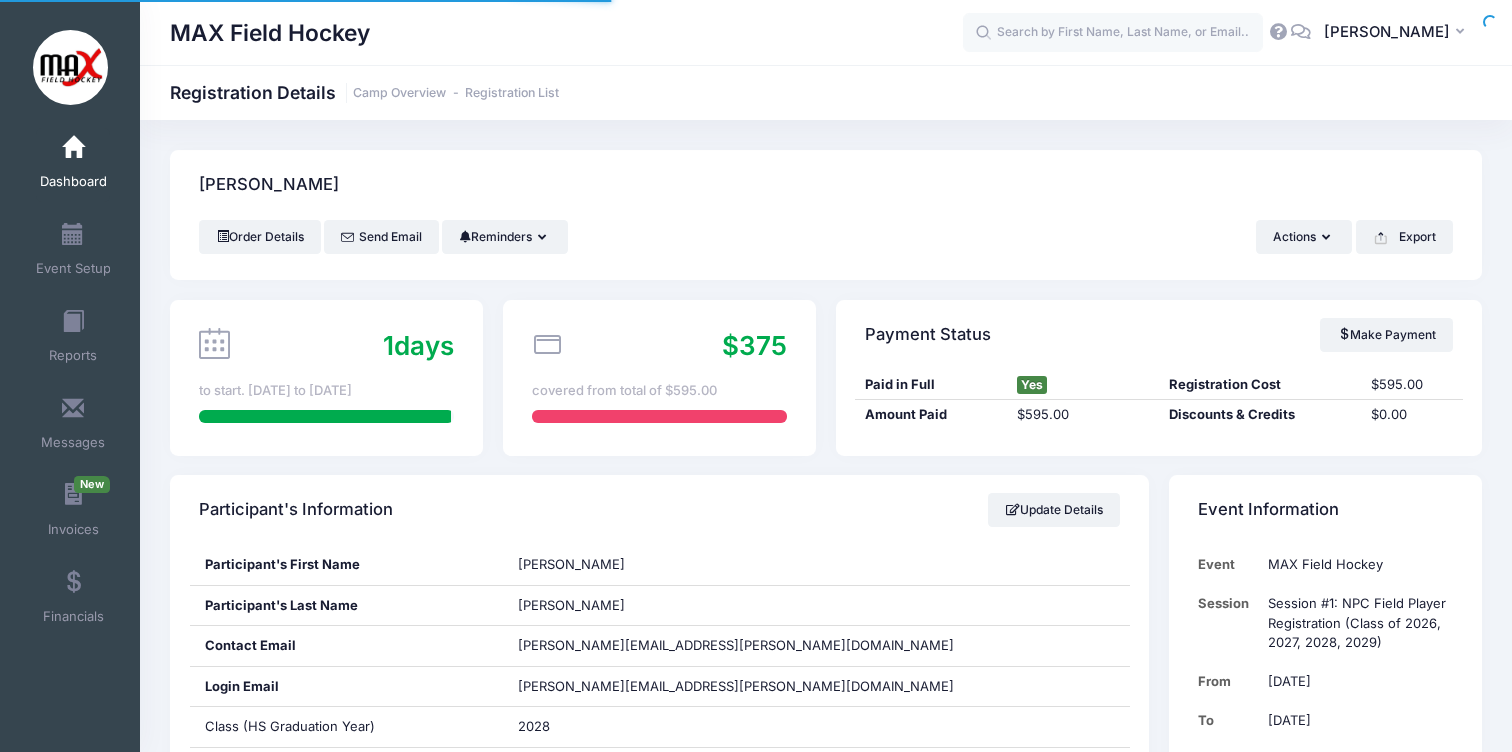 scroll, scrollTop: 0, scrollLeft: 0, axis: both 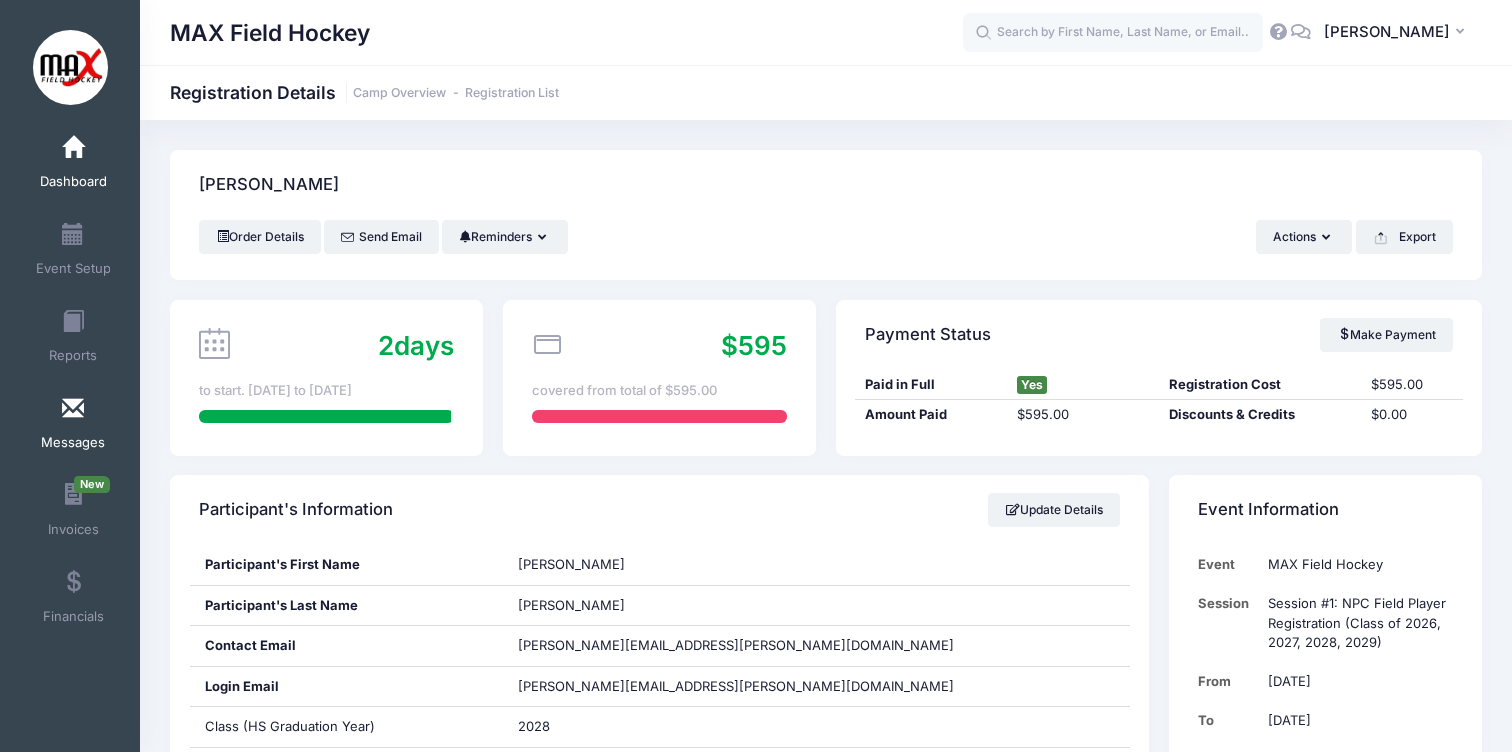 click at bounding box center (73, 409) 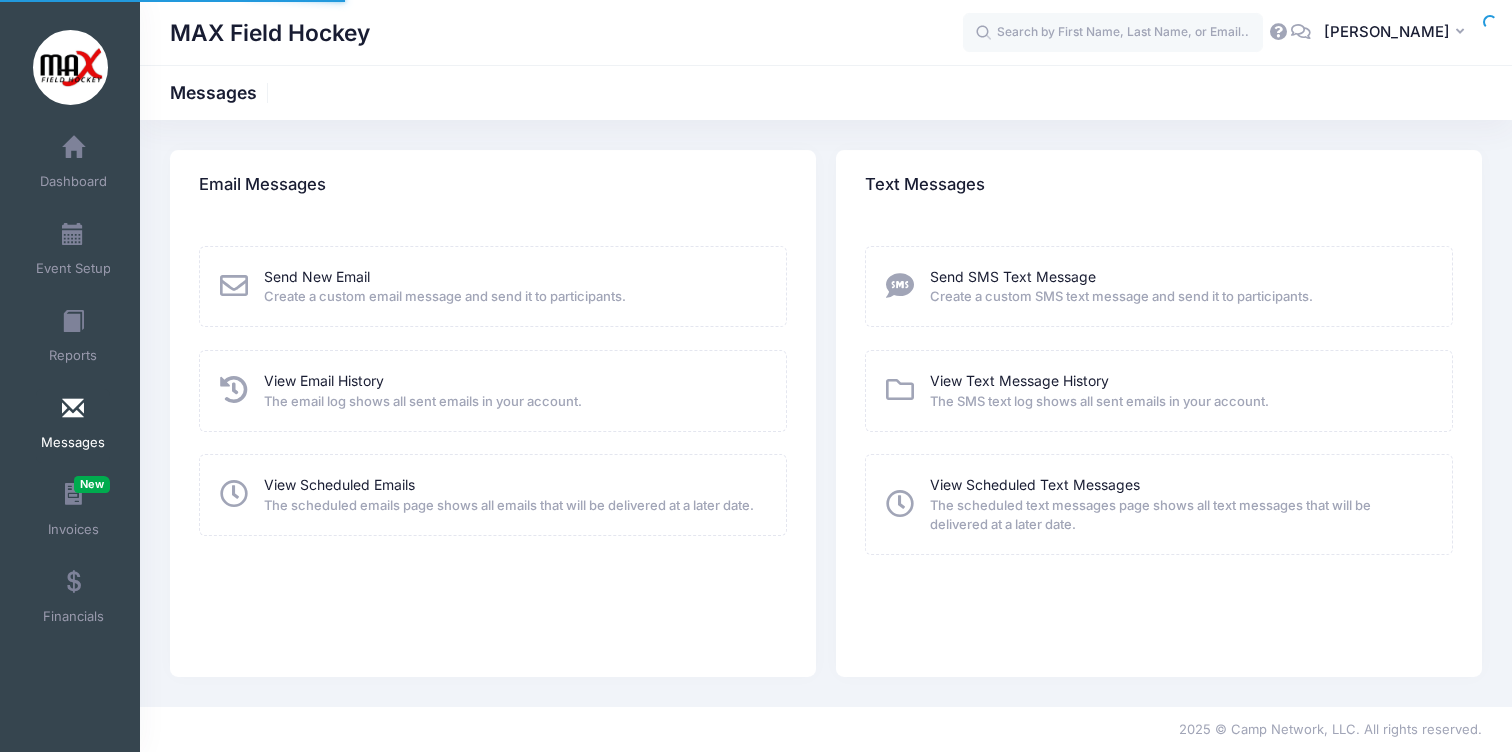 scroll, scrollTop: 0, scrollLeft: 0, axis: both 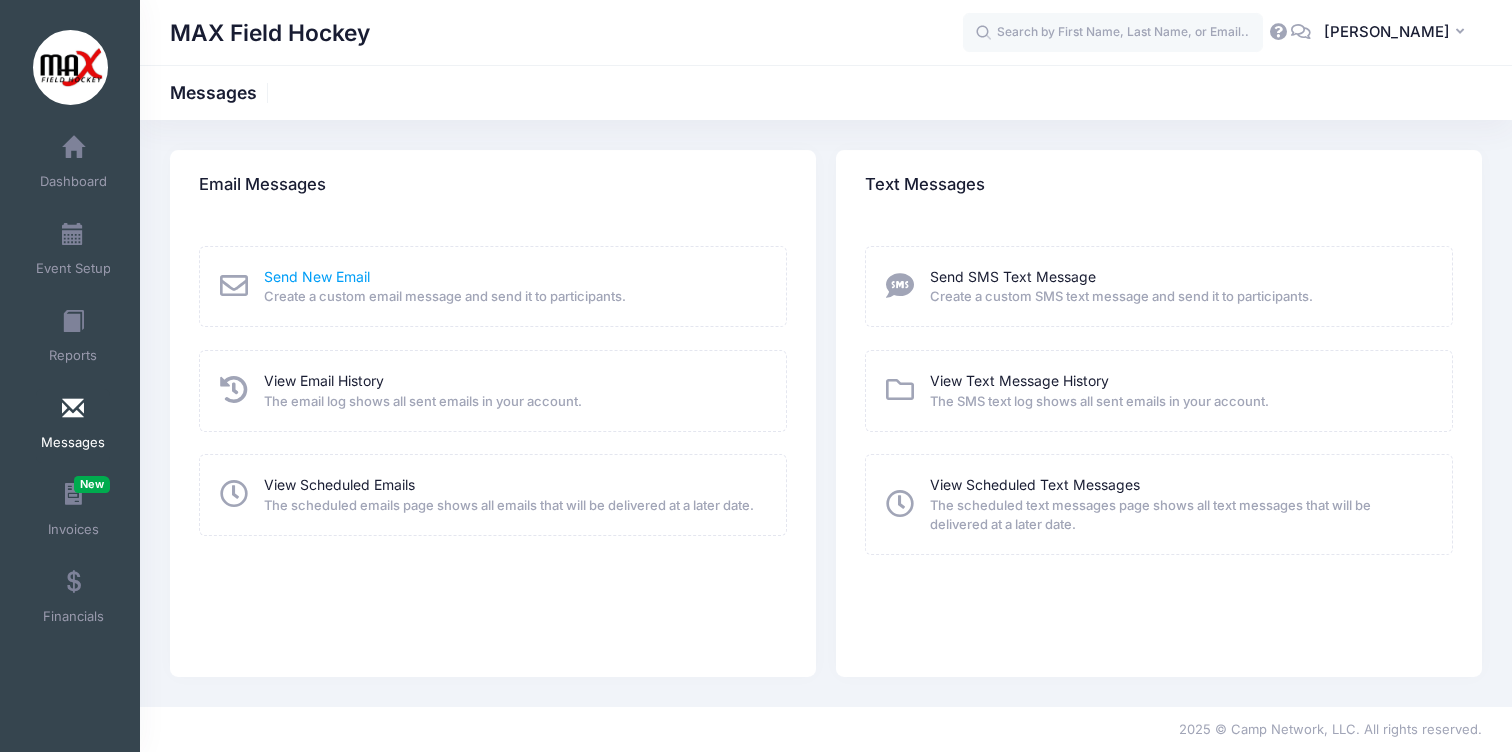 click on "Send New Email" at bounding box center (317, 276) 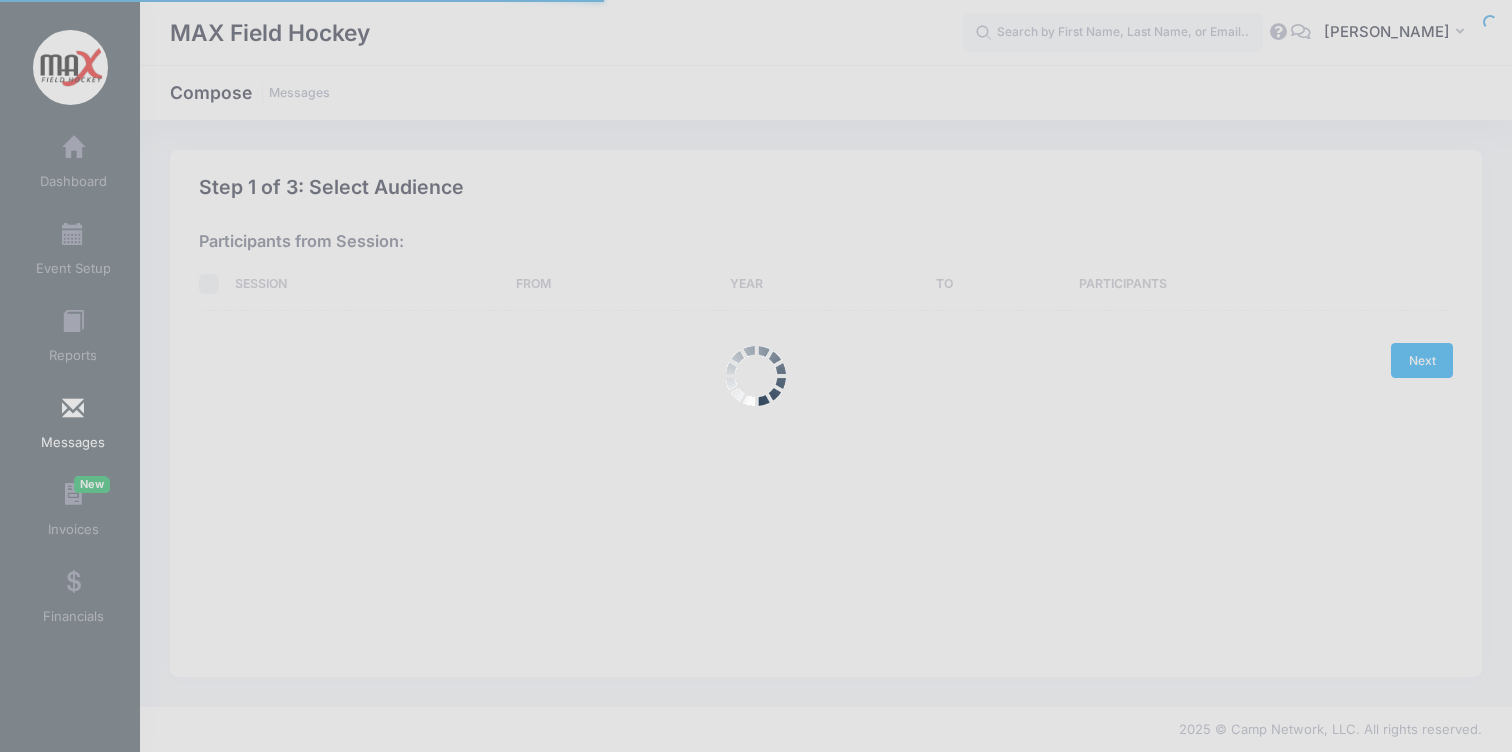 scroll, scrollTop: 0, scrollLeft: 0, axis: both 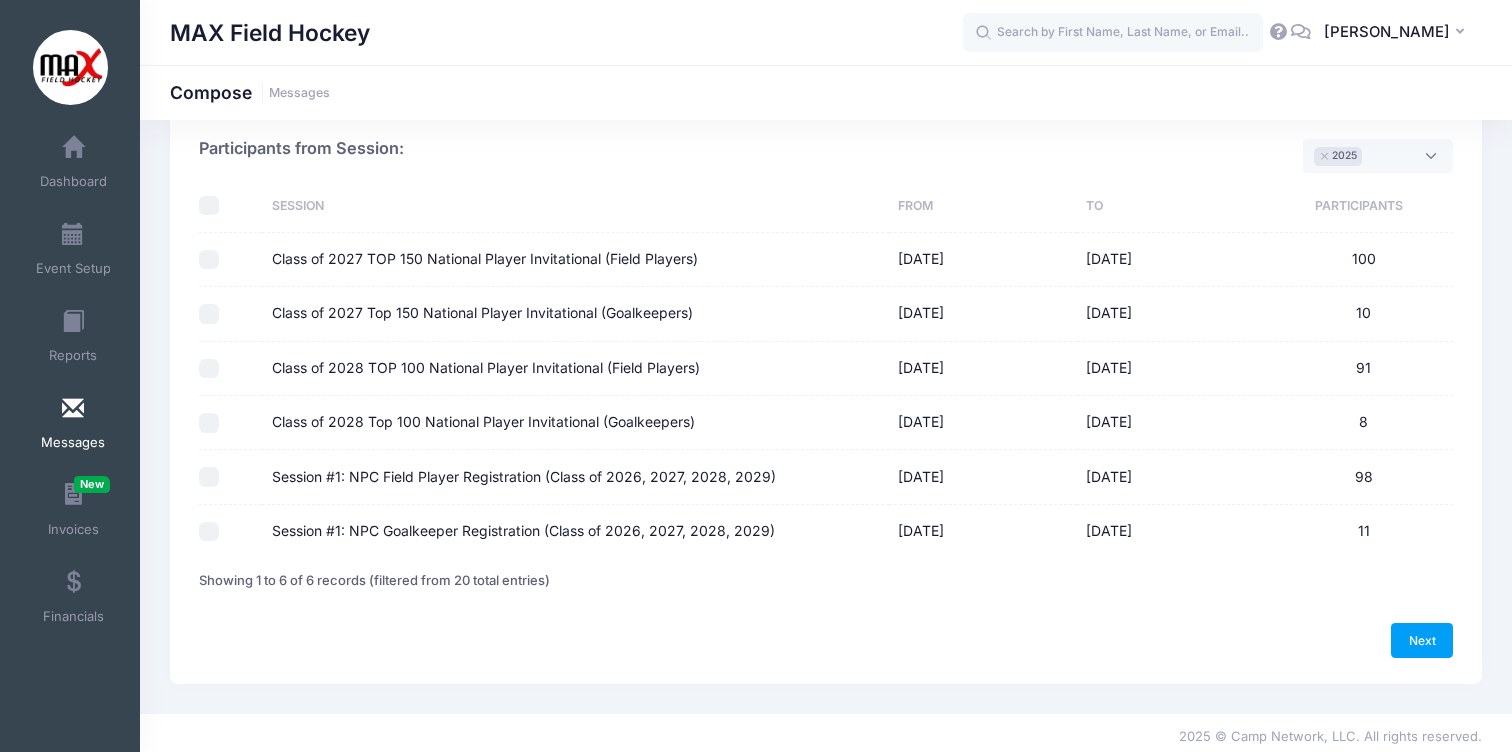 click on "Session #1: NPC Field Player Registration (Class of 2026, 2027, 2028, 2029)" at bounding box center (209, 477) 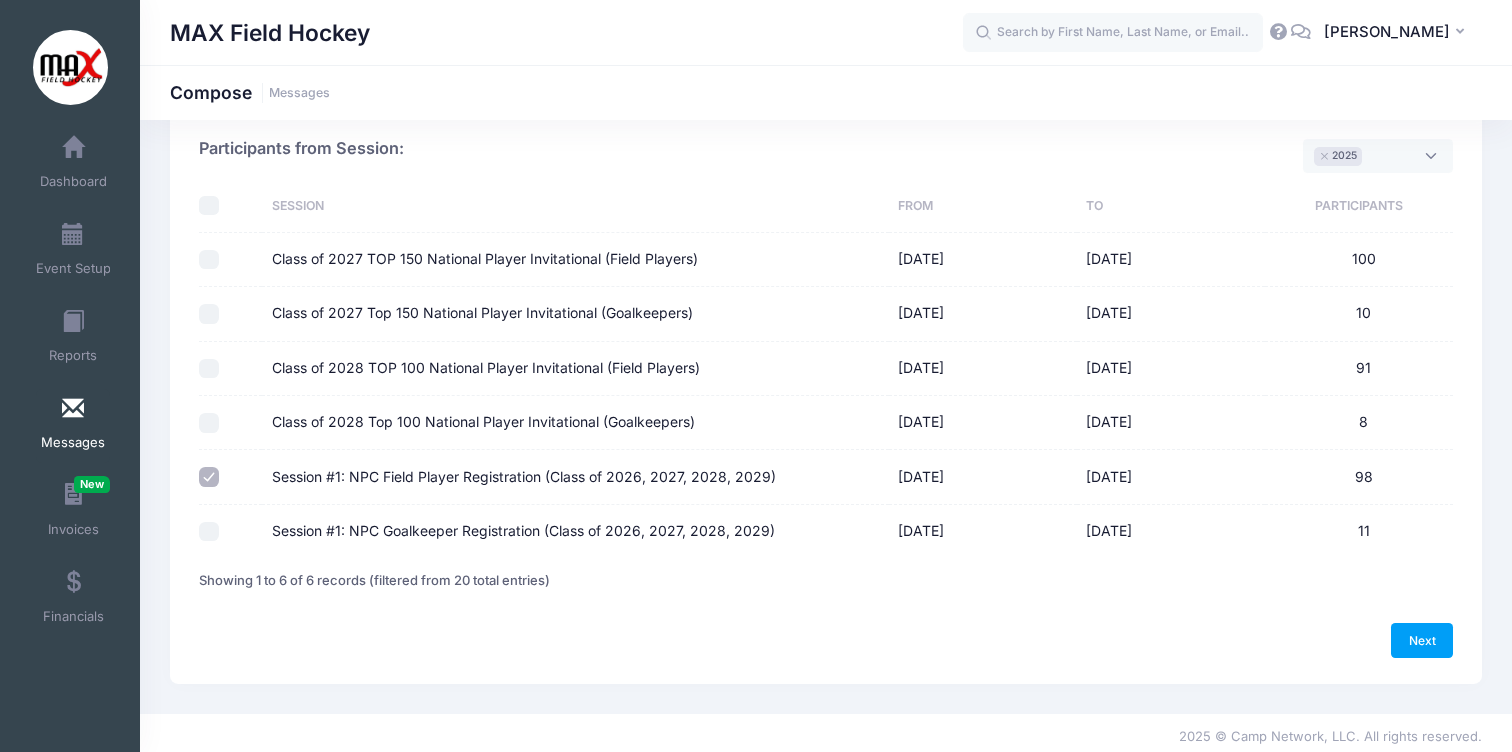 click on "Session #1: NPC Goalkeeper Registration (Class of 2026, 2027, 2028, 2029)" at bounding box center (209, 532) 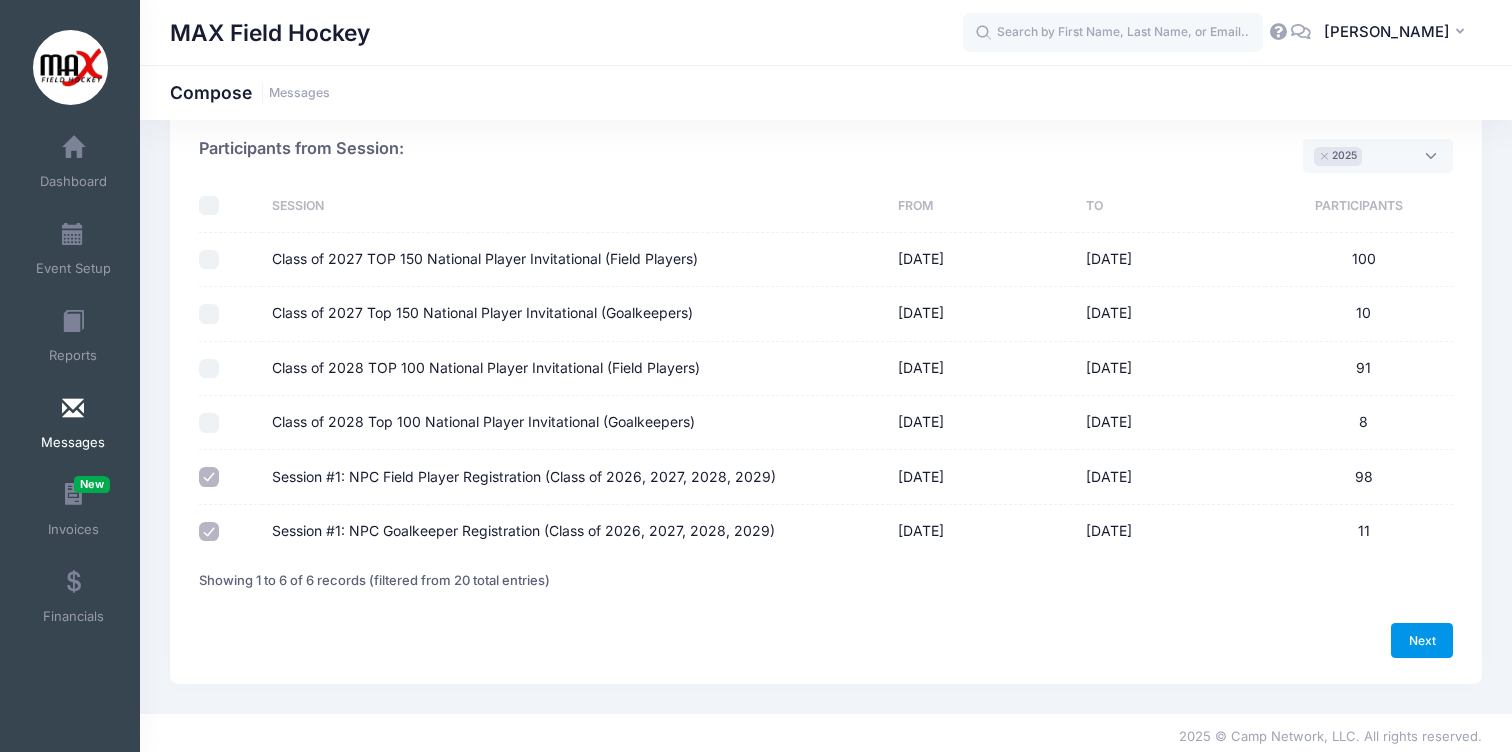 click on "Next" at bounding box center (1422, 640) 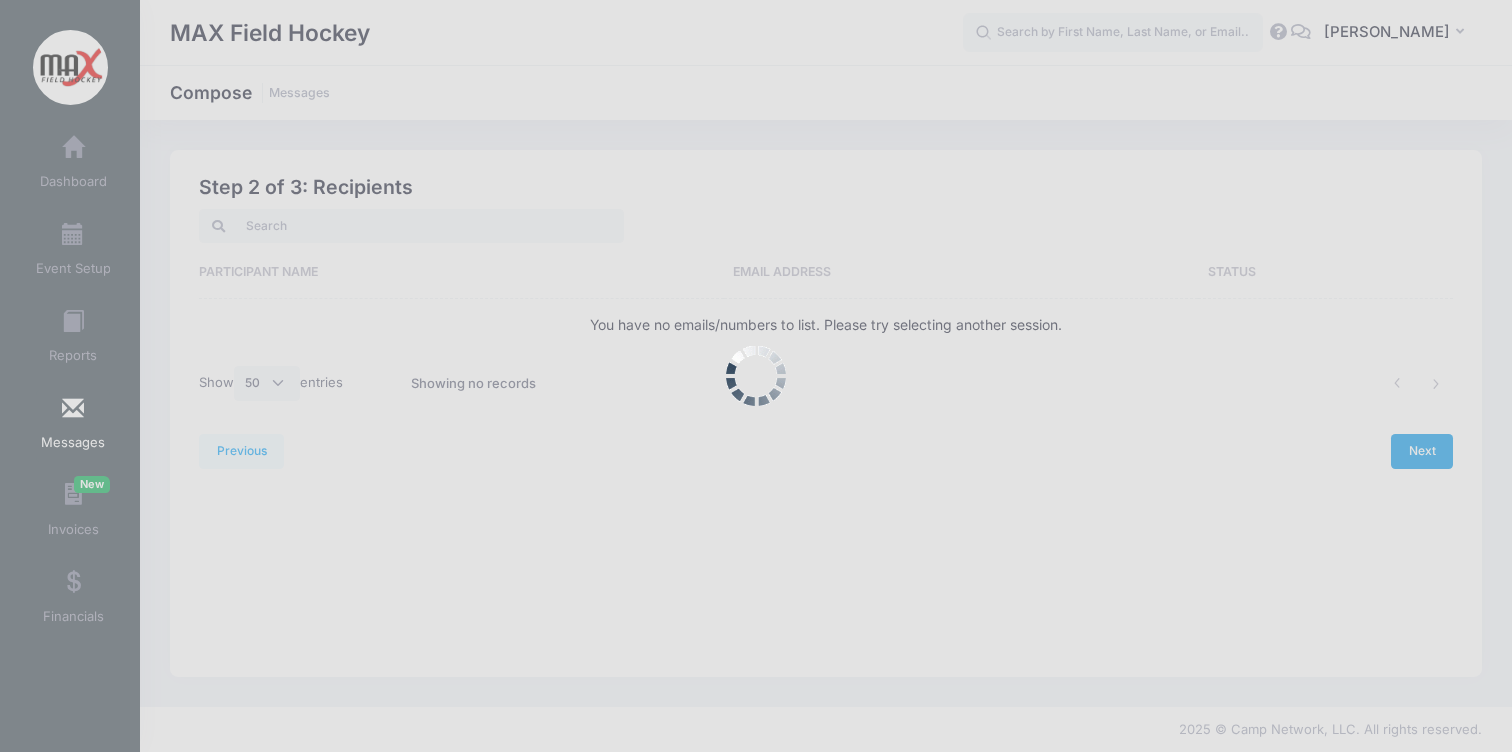 scroll, scrollTop: 0, scrollLeft: 0, axis: both 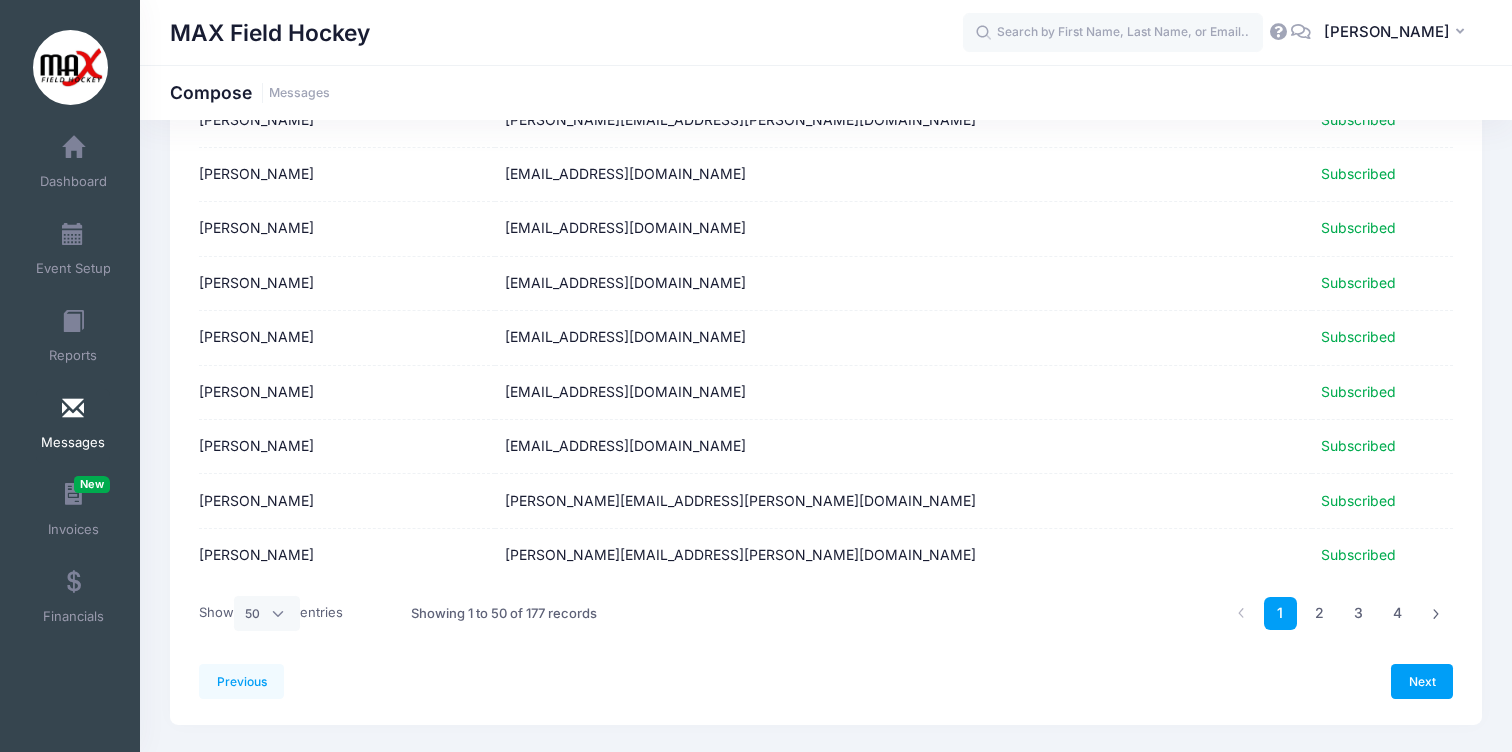 click on "Next" at bounding box center (1139, 681) 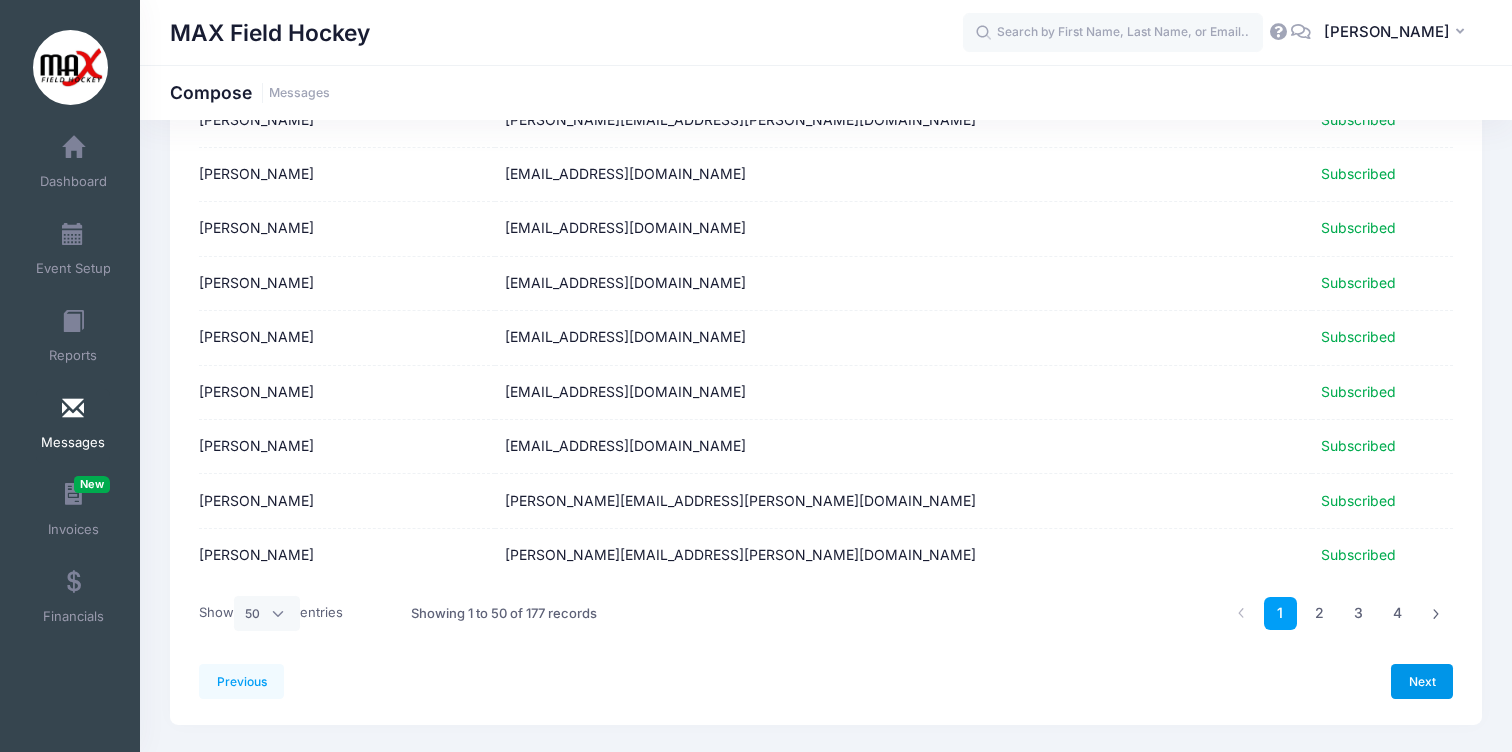 click on "Next" at bounding box center (1422, 681) 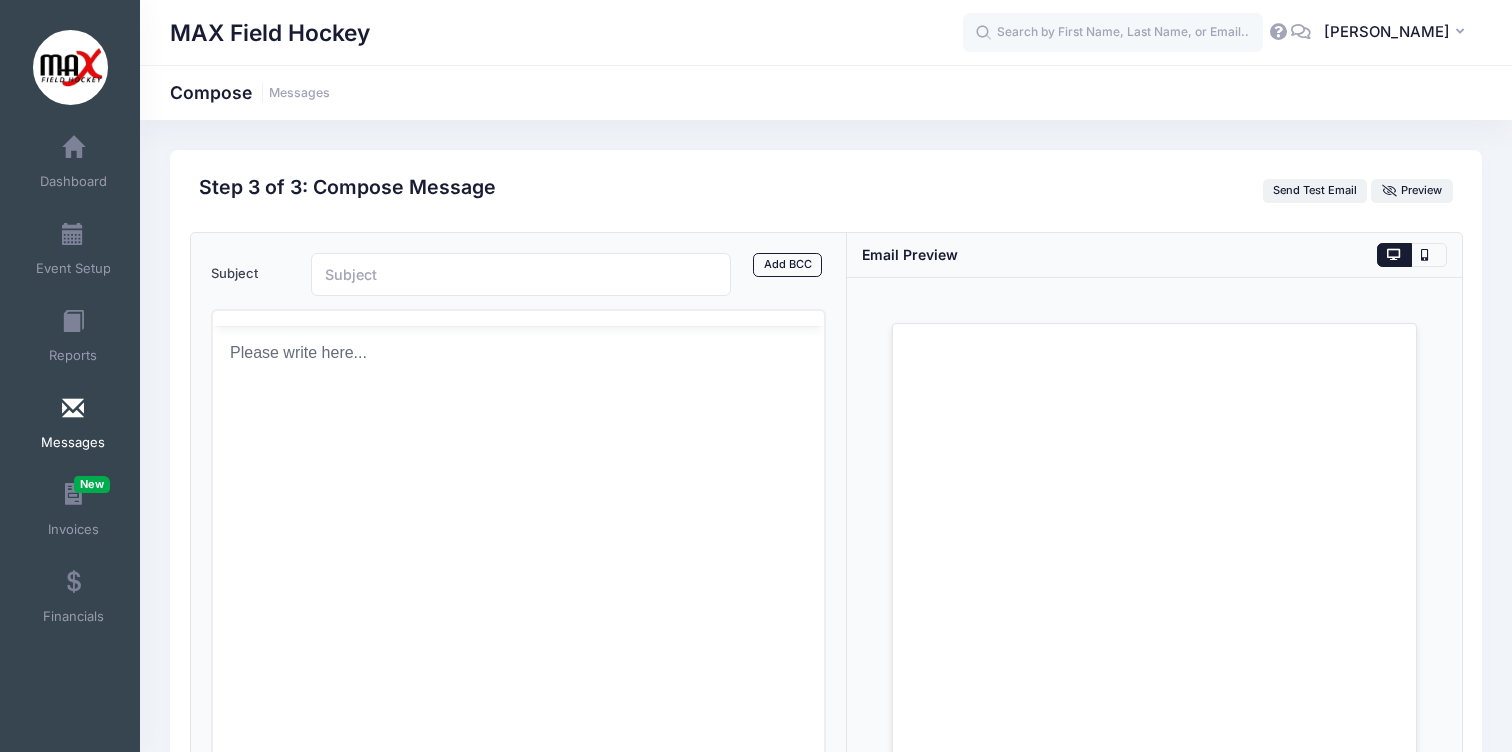 scroll, scrollTop: 0, scrollLeft: 0, axis: both 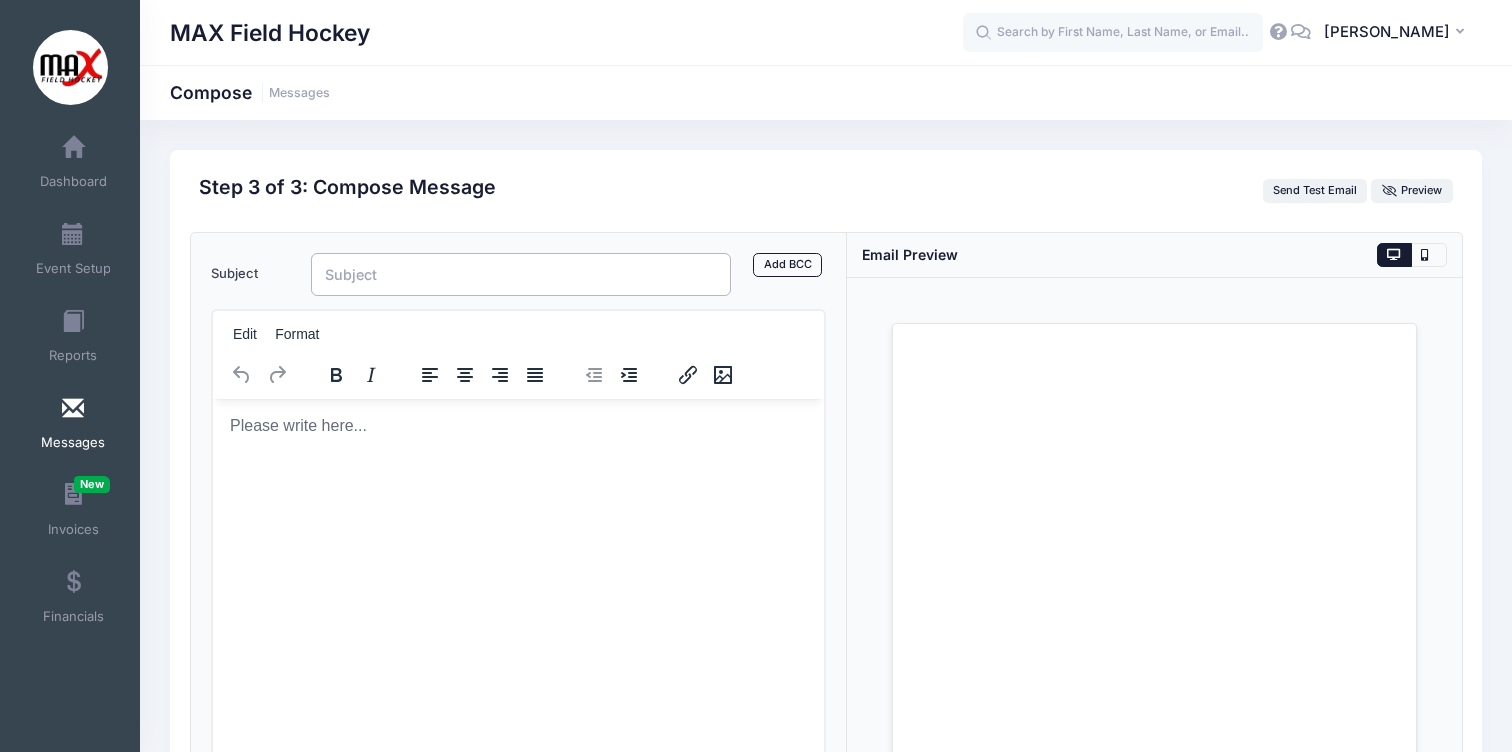 click on "Subject" at bounding box center (521, 274) 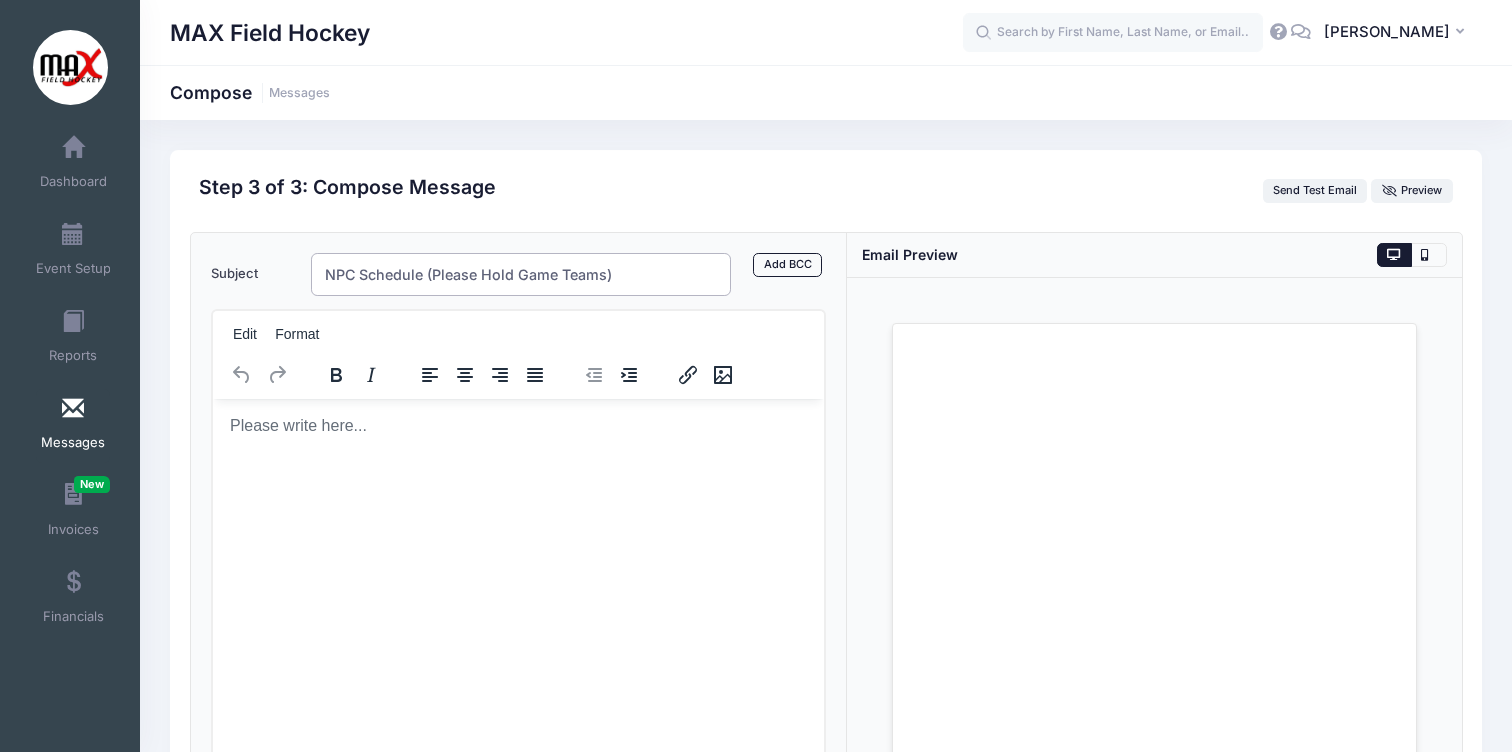 type on "NPC Schedule (Please Hold Game Teams)" 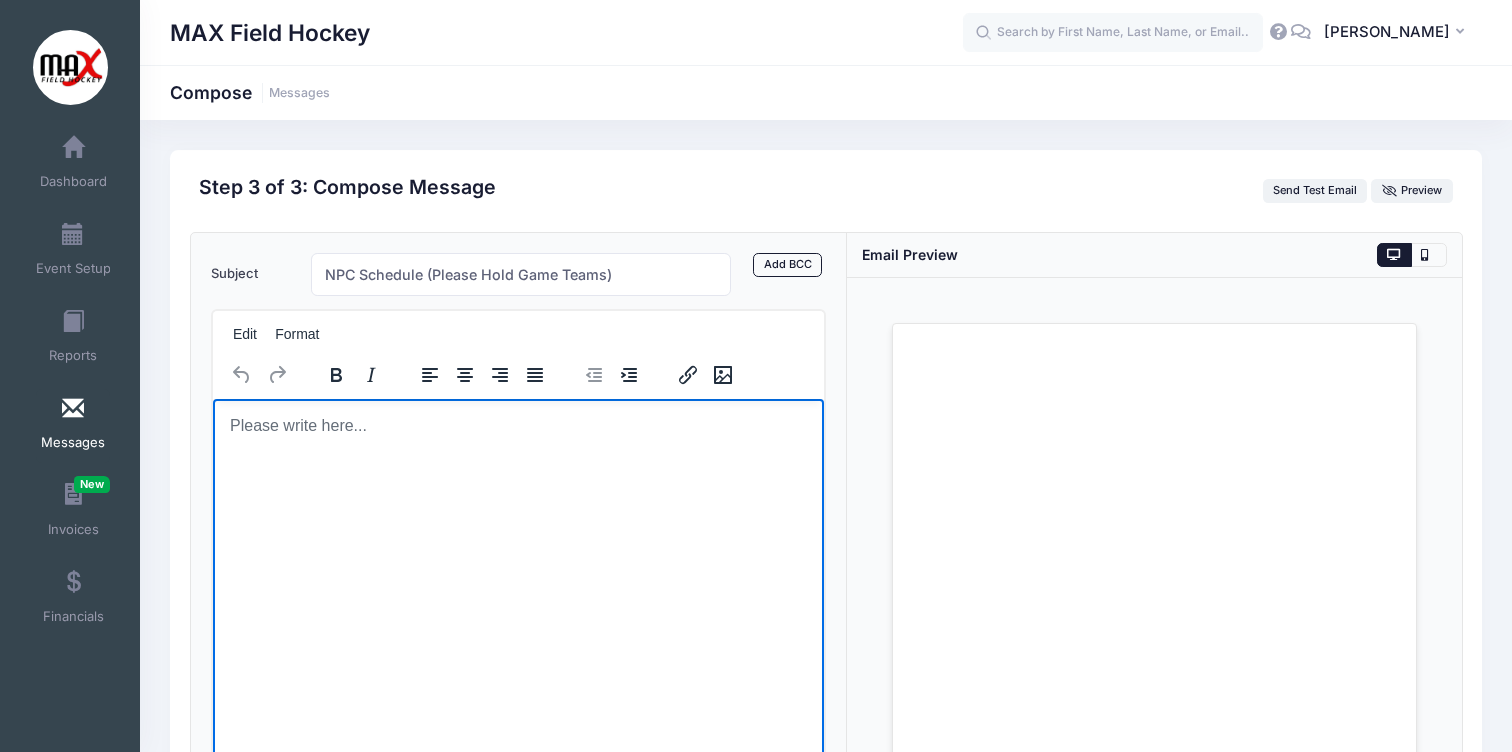 type 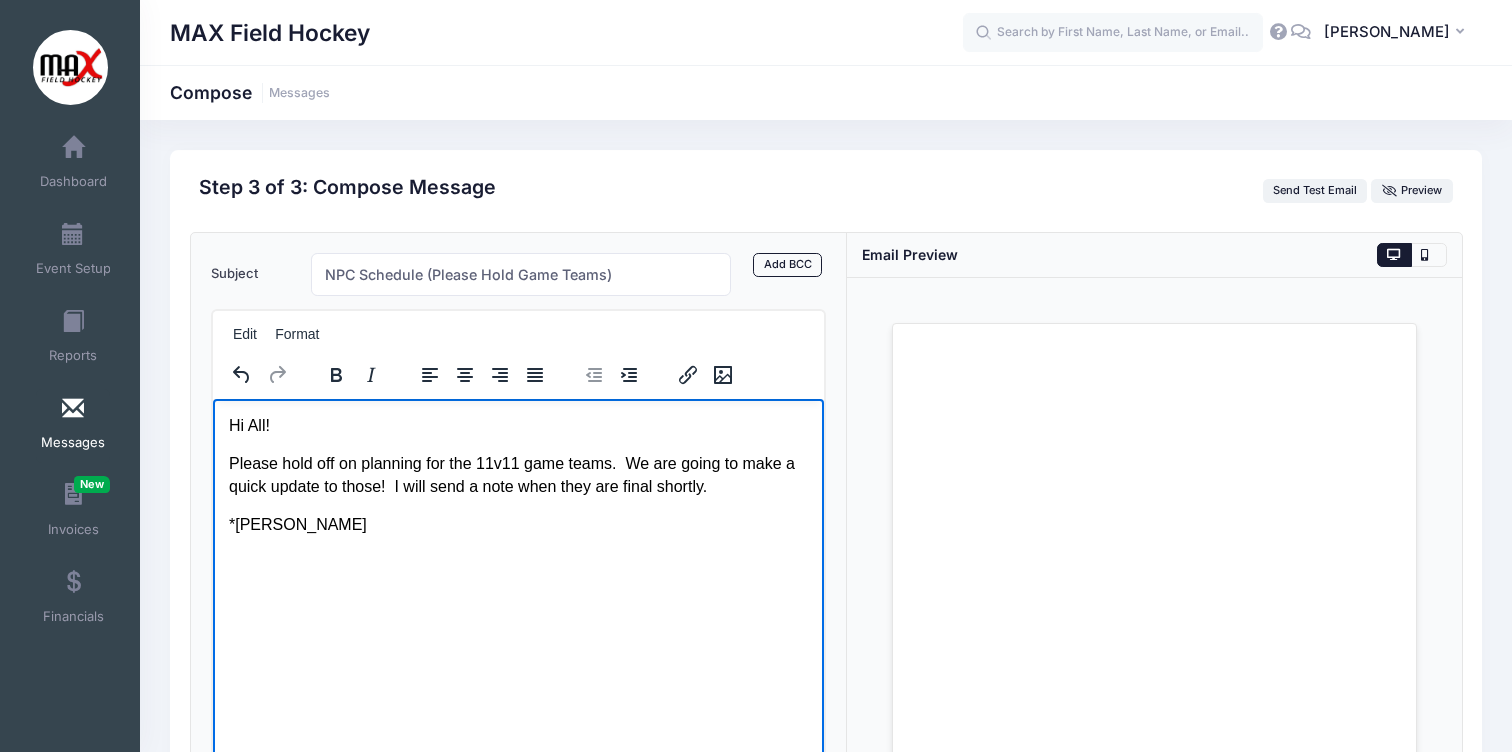 click on "Please hold off on planning for the 11v11 game teams.  We are going to make a quick upda te to those!  I will send a note when they are final shortly." at bounding box center (517, 474) 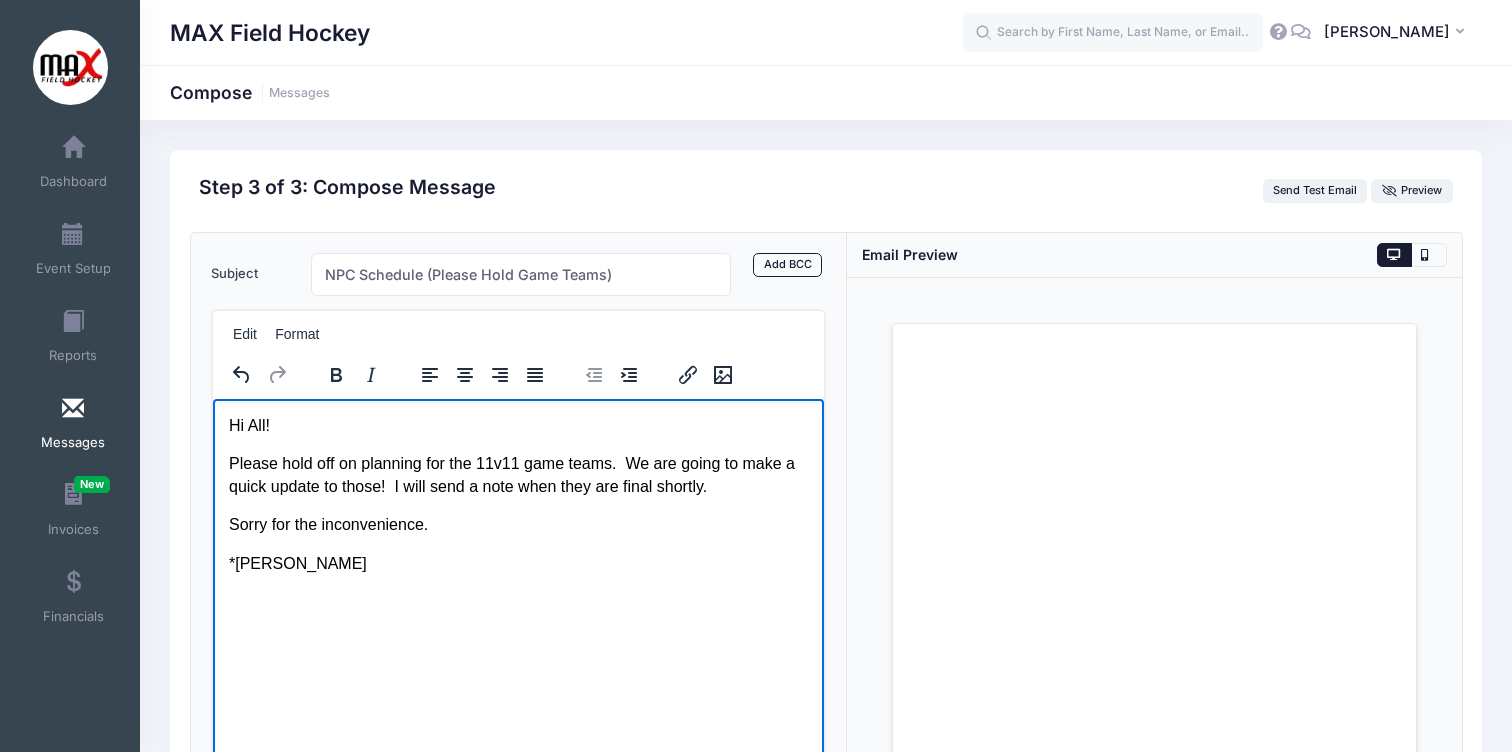 click on "Please hold off on planning for the 11v11 game teams.  We are going to make a quick upda te to those!  I will send a note when they are final shortly." at bounding box center (517, 474) 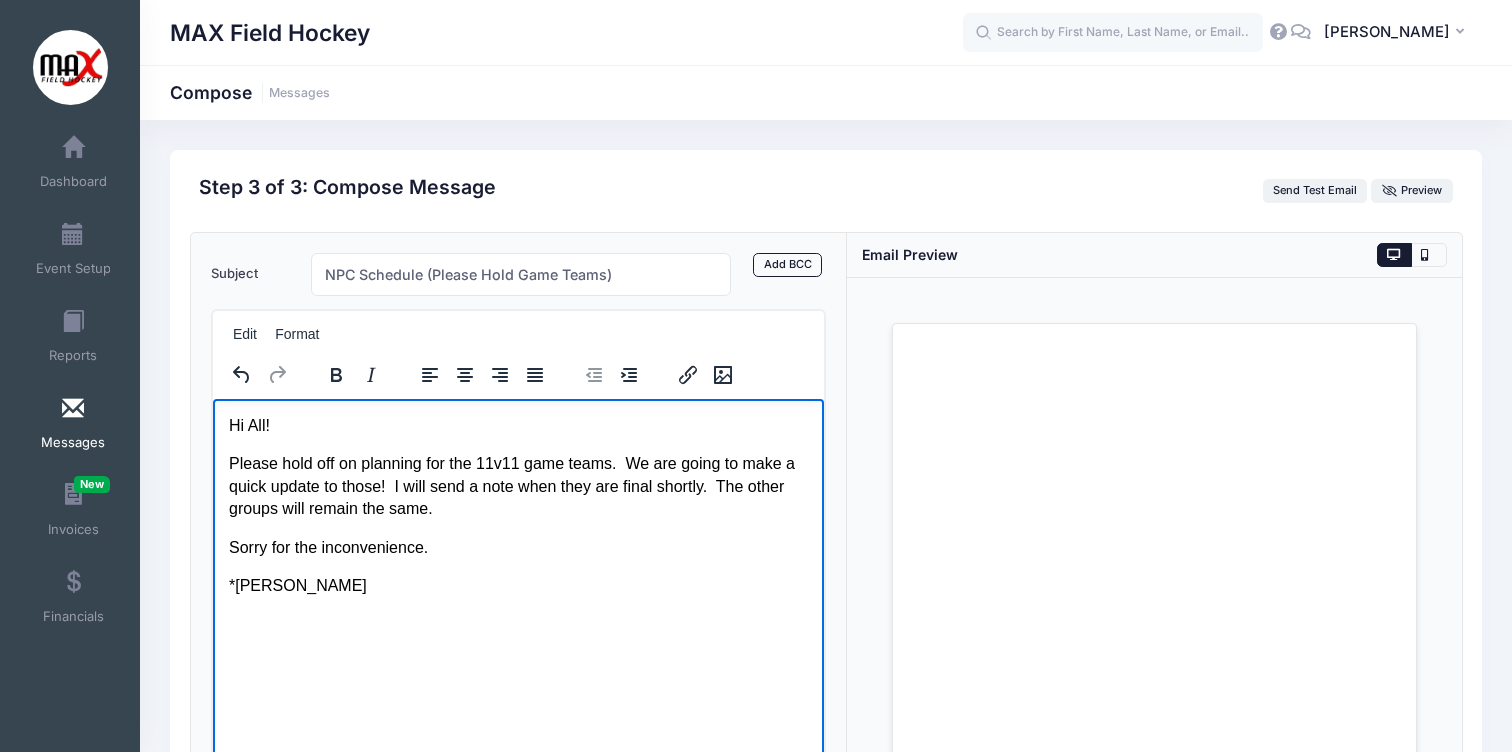 click on "Sorry for the inconvenience." at bounding box center (517, 547) 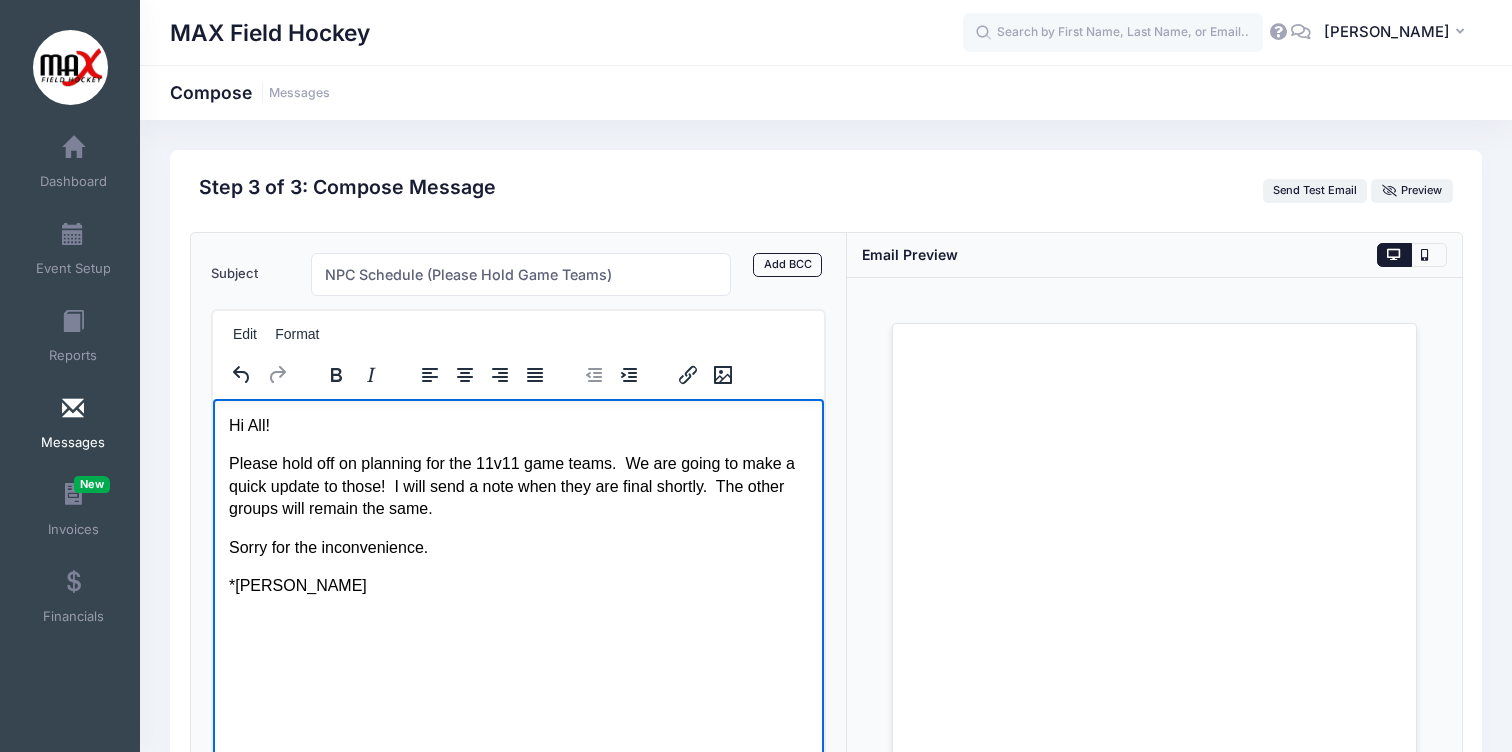 drag, startPoint x: 447, startPoint y: 546, endPoint x: 301, endPoint y: 544, distance: 146.0137 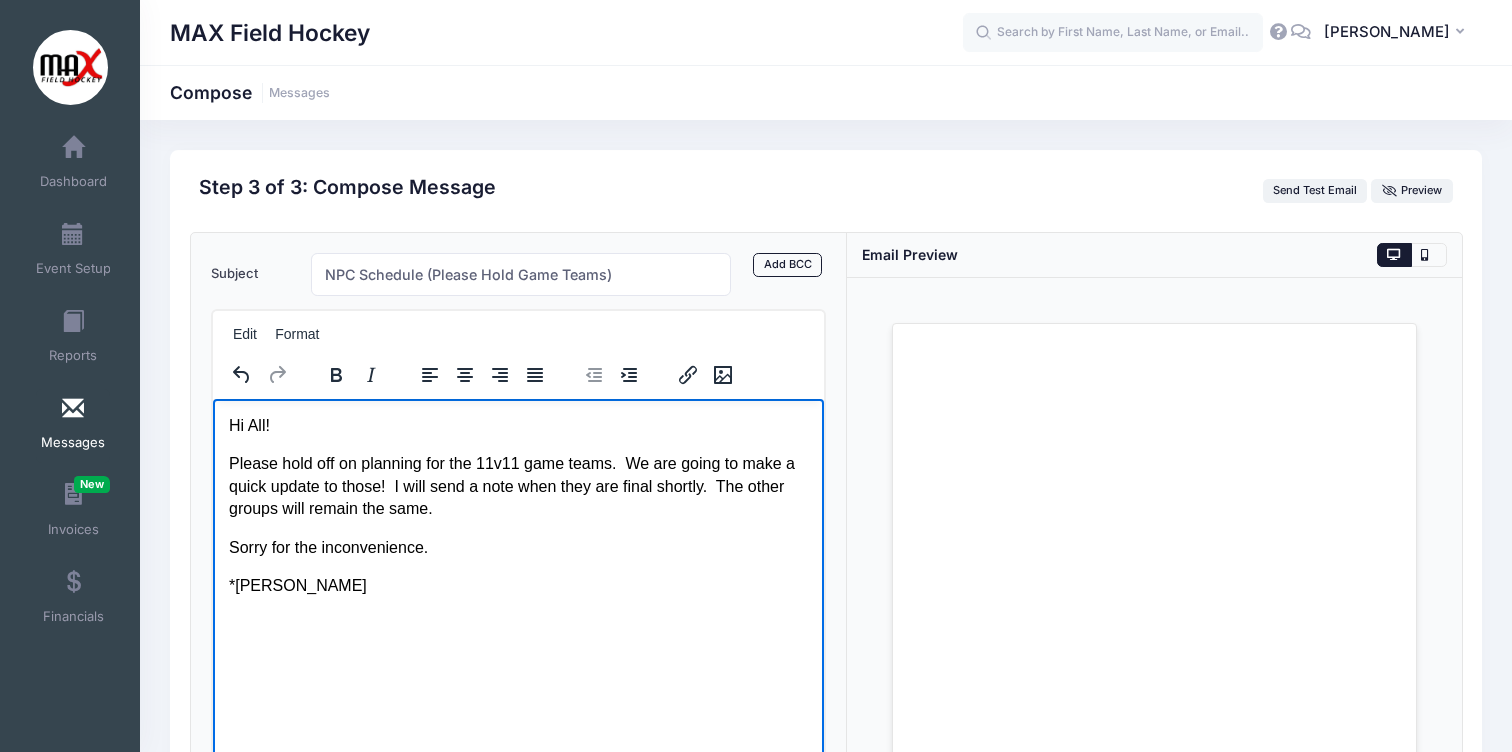 click on "Sorry for the inconvenience." at bounding box center [517, 547] 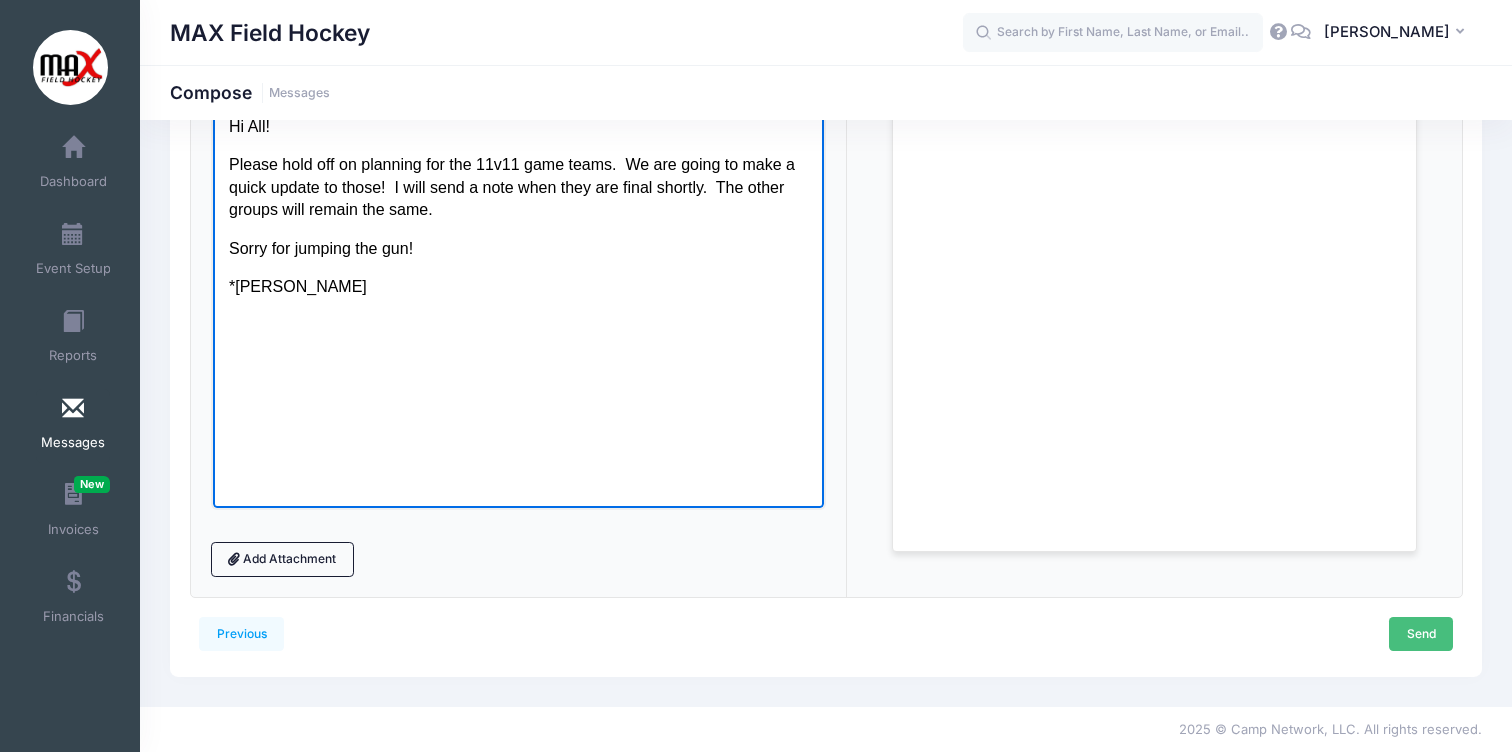 scroll, scrollTop: 298, scrollLeft: 0, axis: vertical 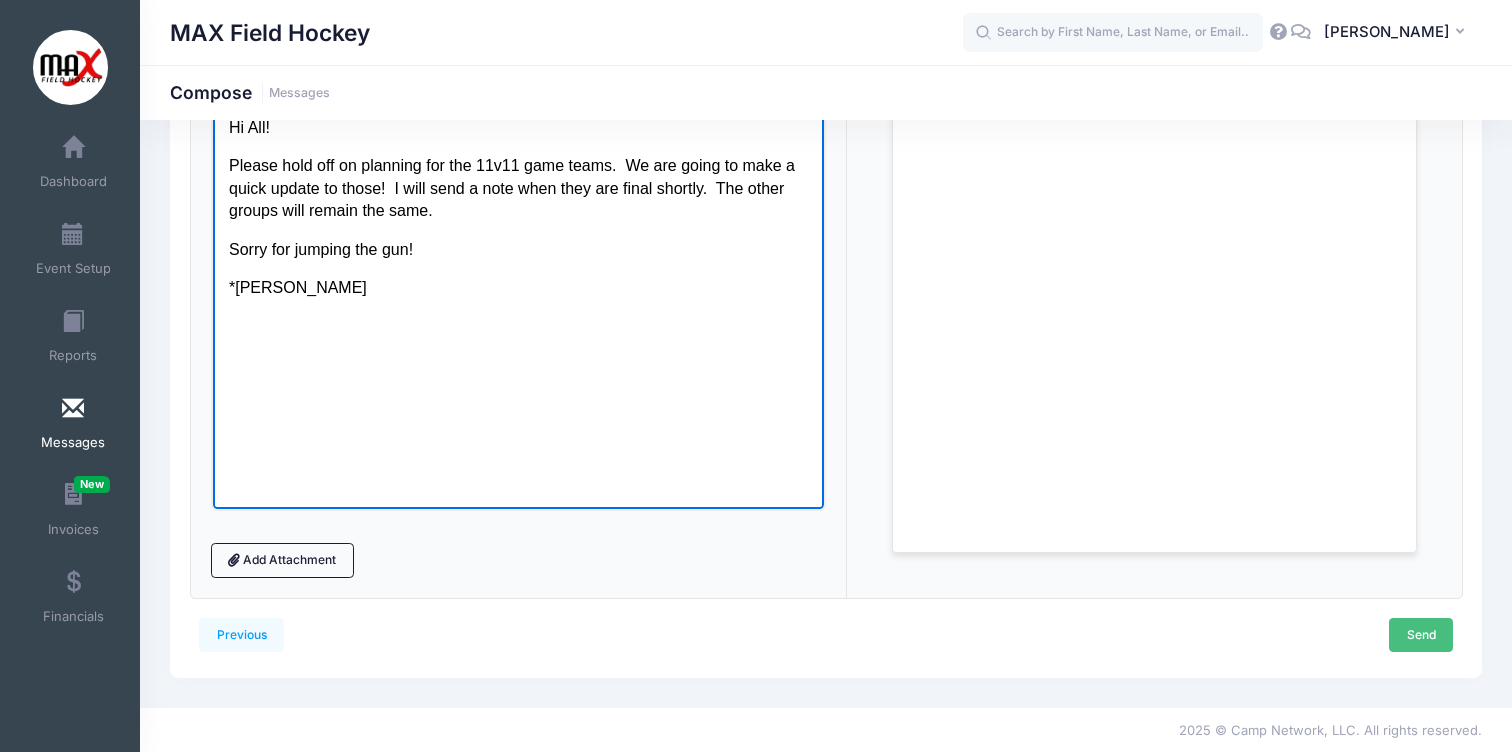 click on "Send" at bounding box center [1421, 635] 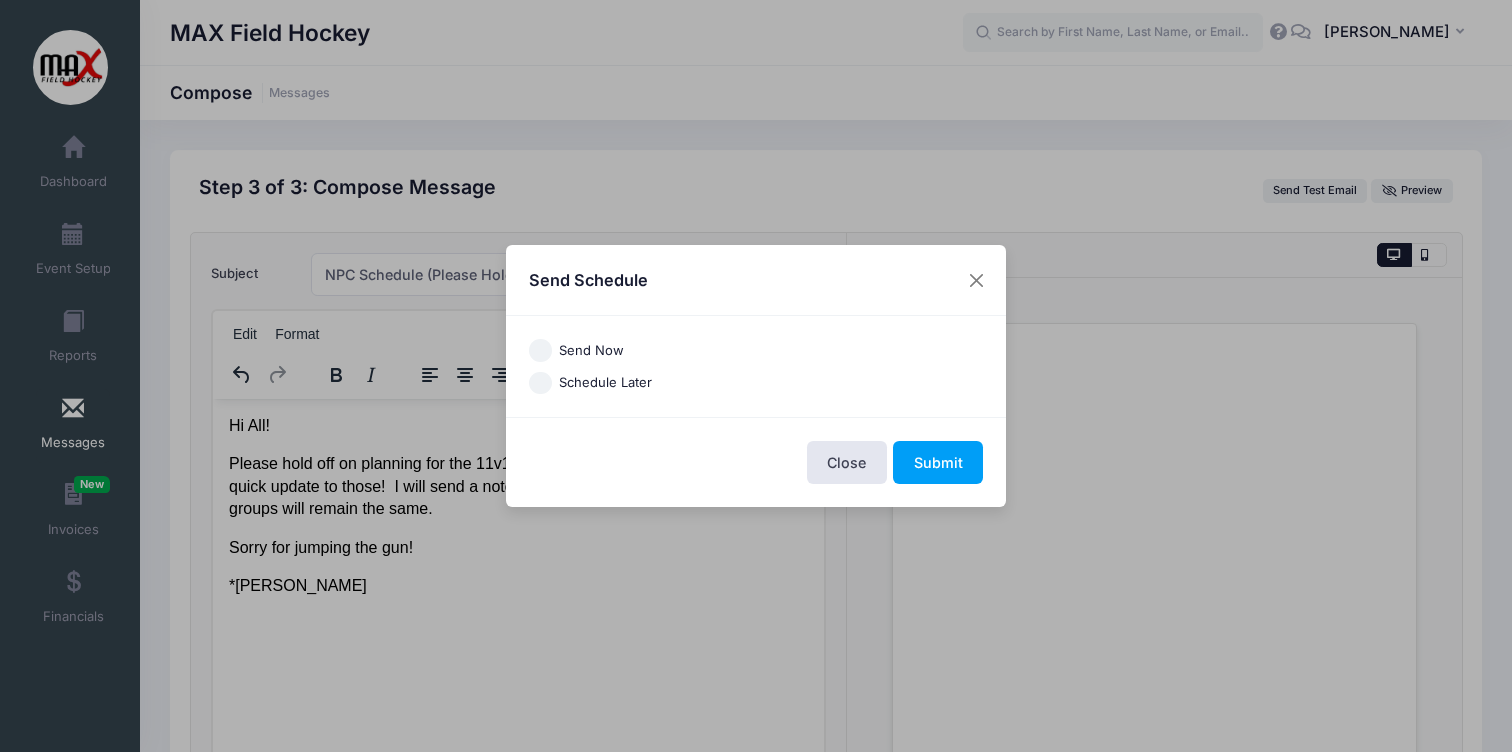 click on "Send Now" at bounding box center [756, 350] 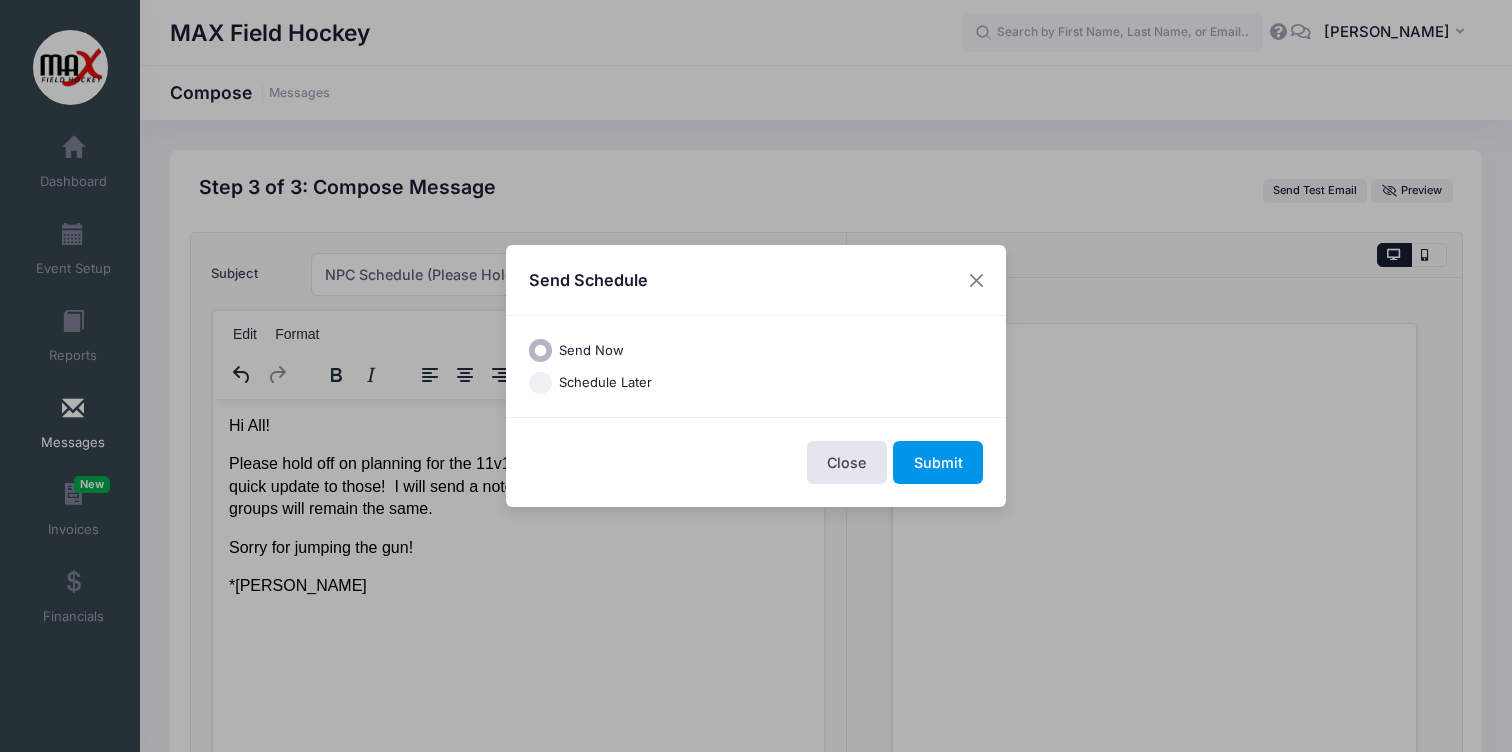 click on "Submit" at bounding box center [938, 462] 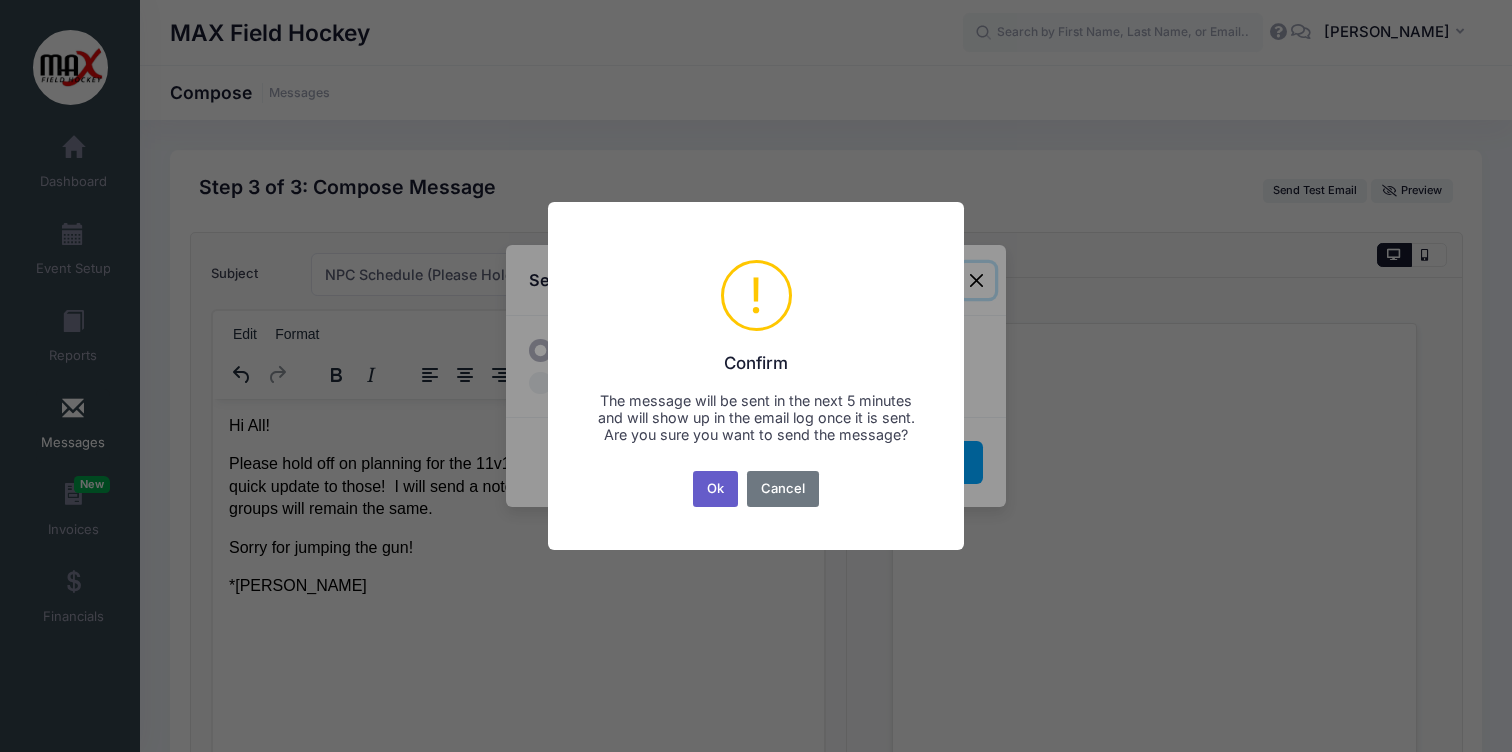 click on "Ok" at bounding box center (716, 489) 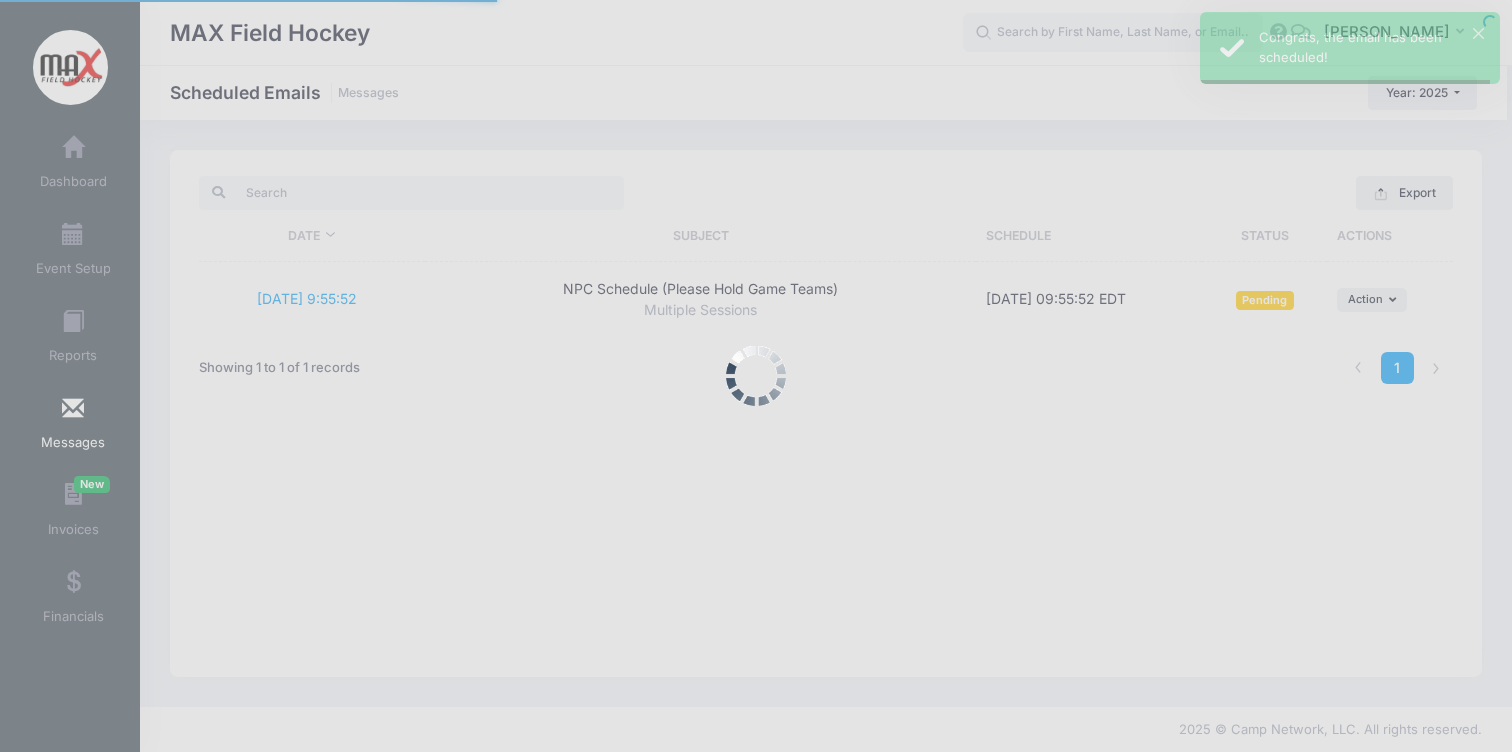 scroll, scrollTop: 0, scrollLeft: 0, axis: both 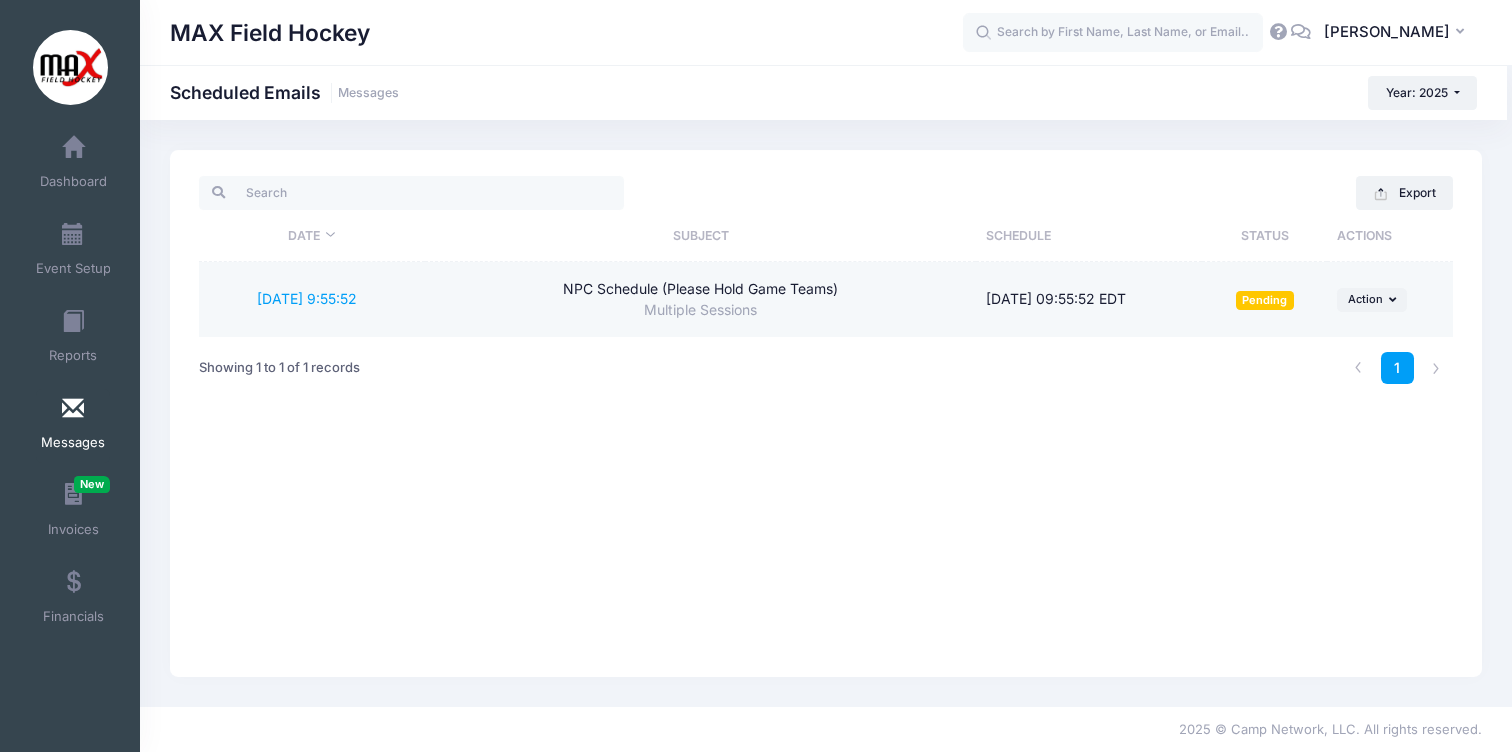 drag, startPoint x: 472, startPoint y: 306, endPoint x: 252, endPoint y: 280, distance: 221.53104 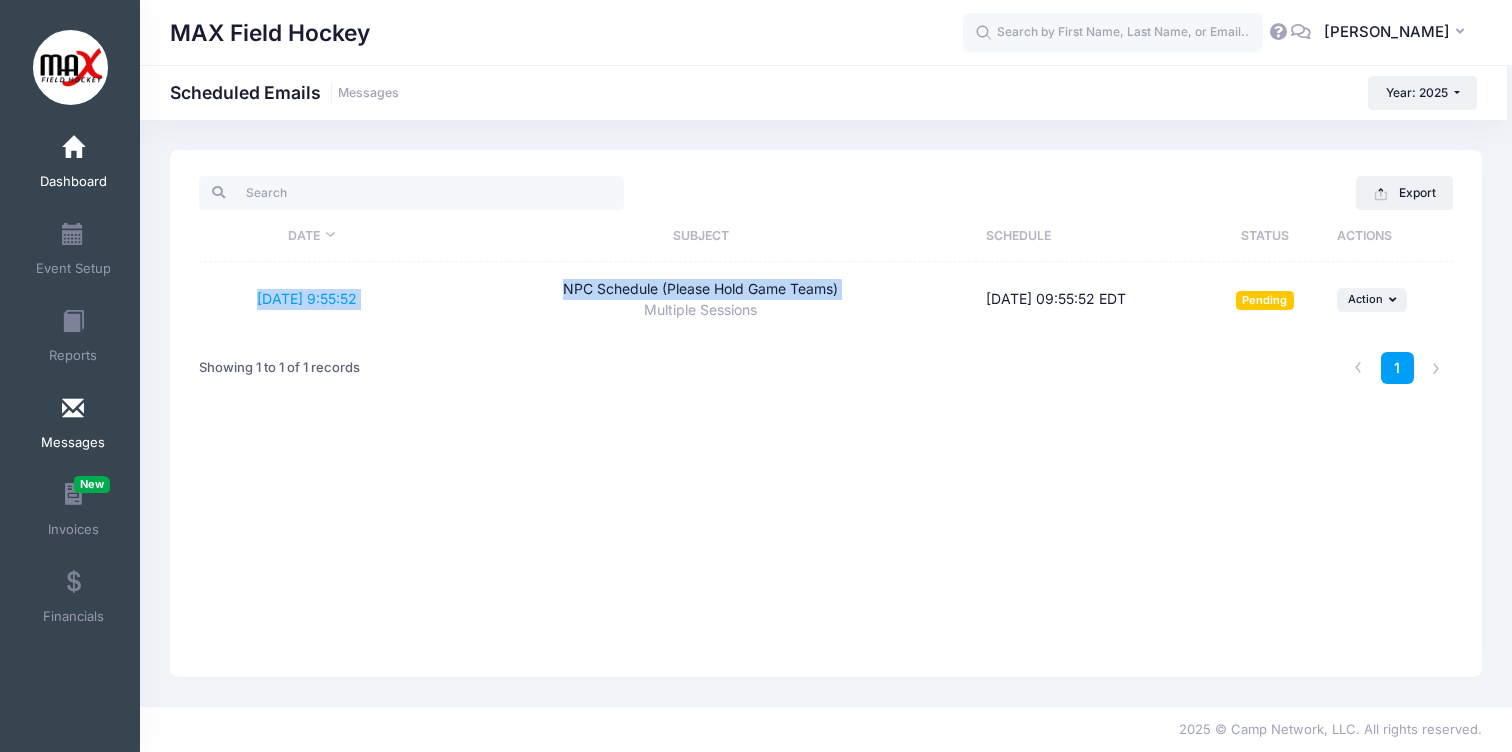 click on "Dashboard" at bounding box center [73, 182] 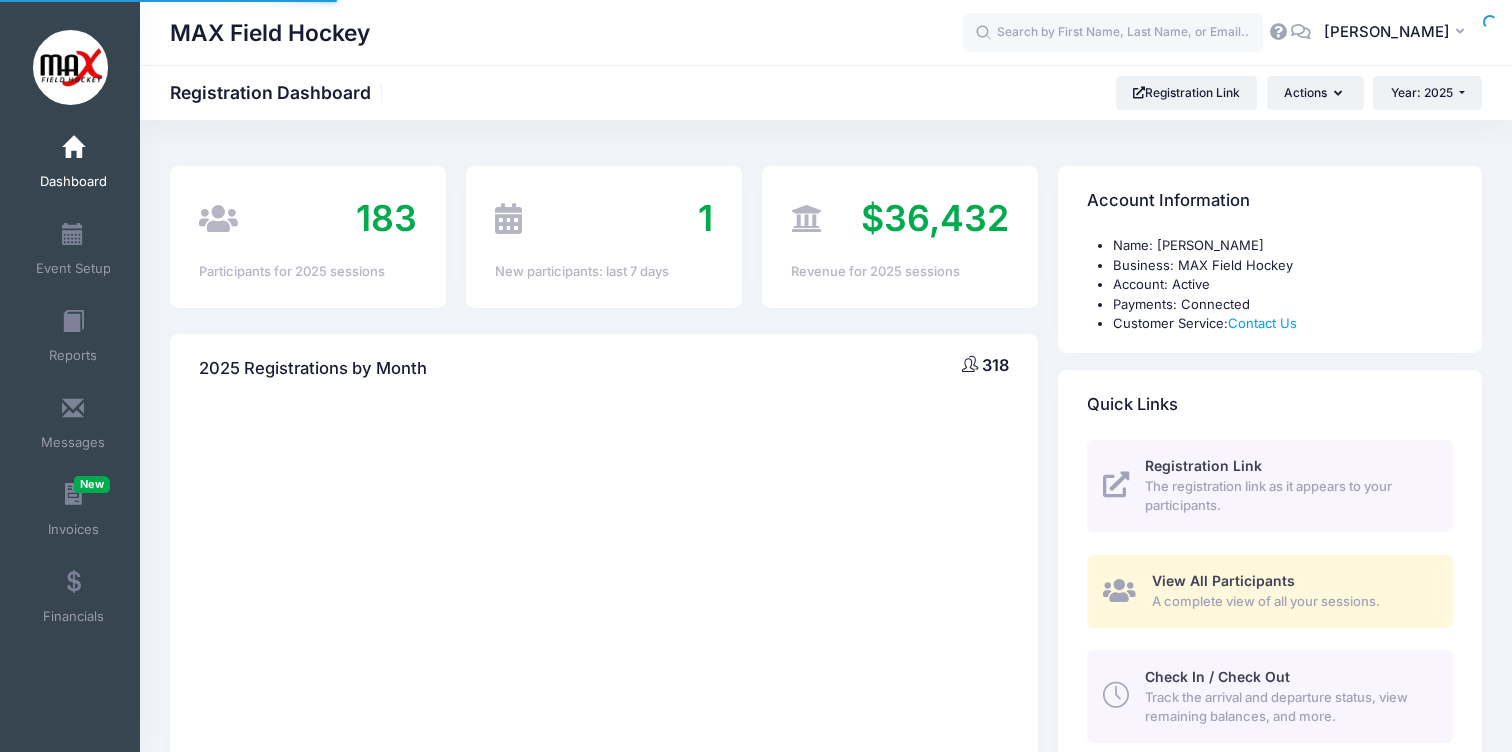 scroll, scrollTop: 0, scrollLeft: 0, axis: both 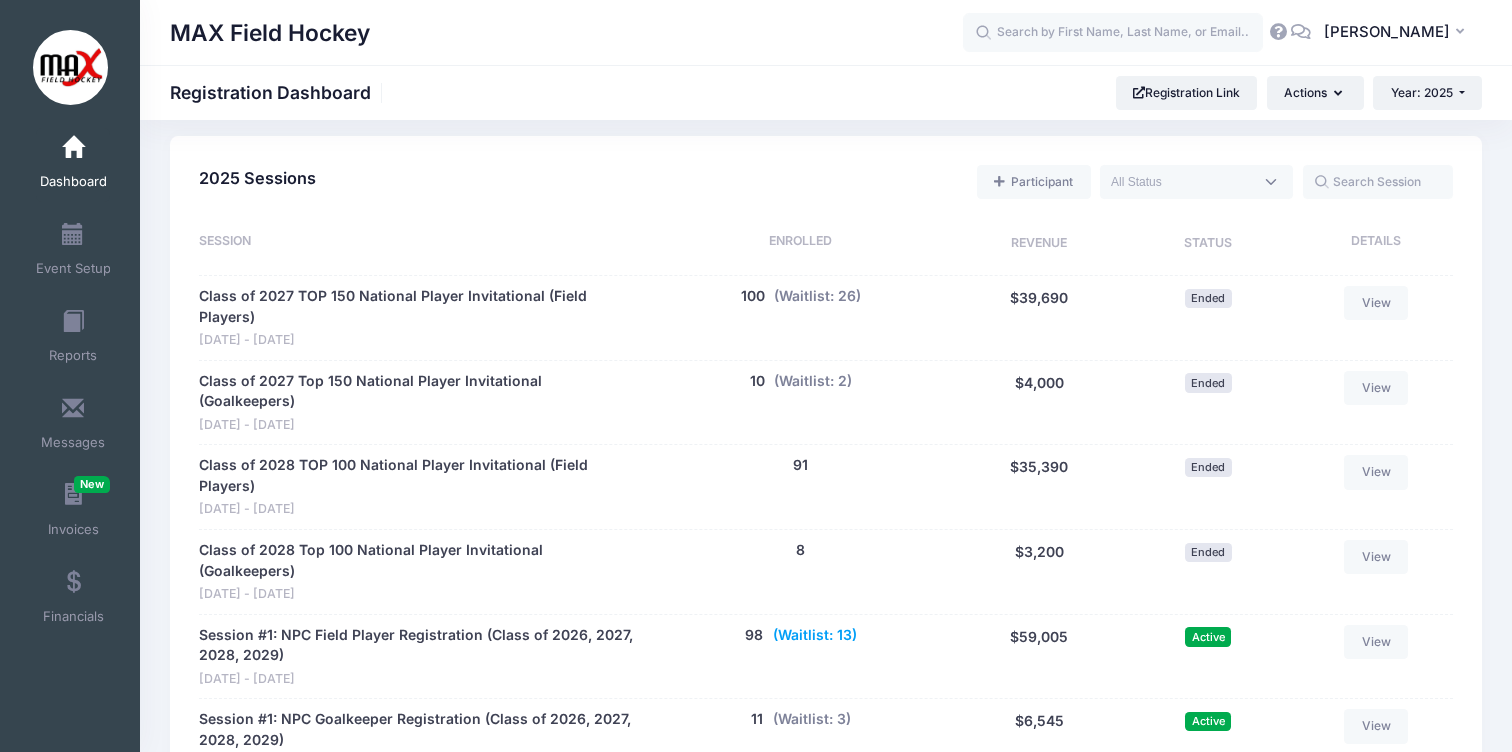 click on "(Waitlist: 13)" at bounding box center [815, 635] 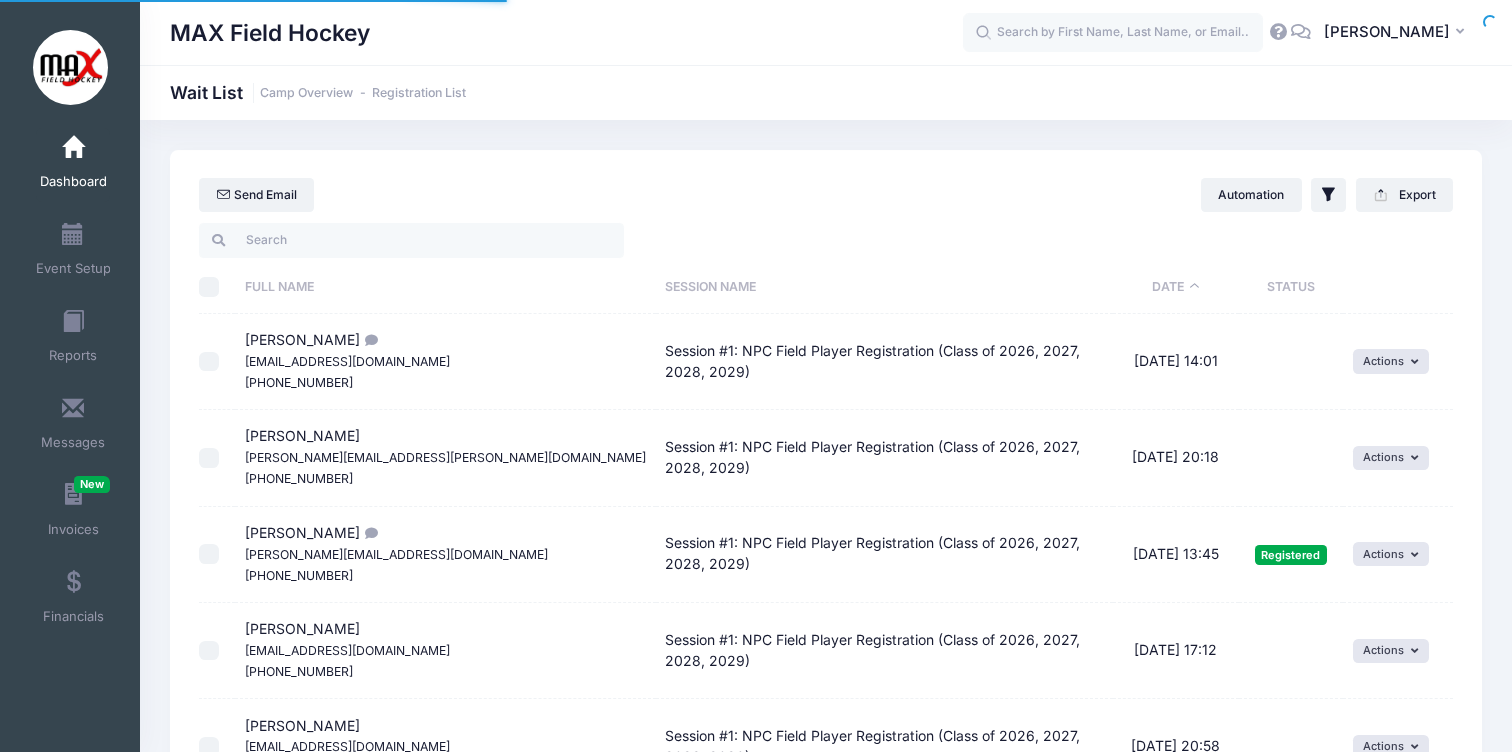 select on "50" 